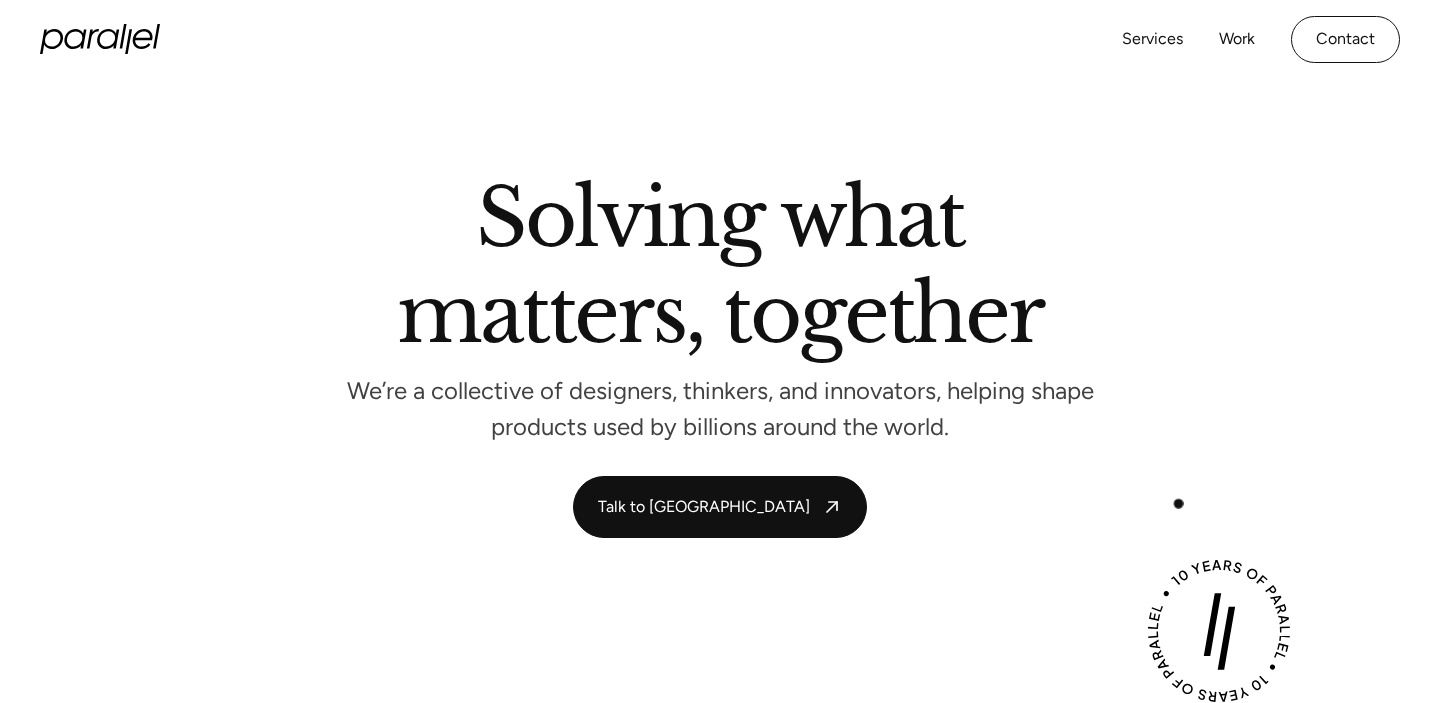 scroll, scrollTop: 0, scrollLeft: 0, axis: both 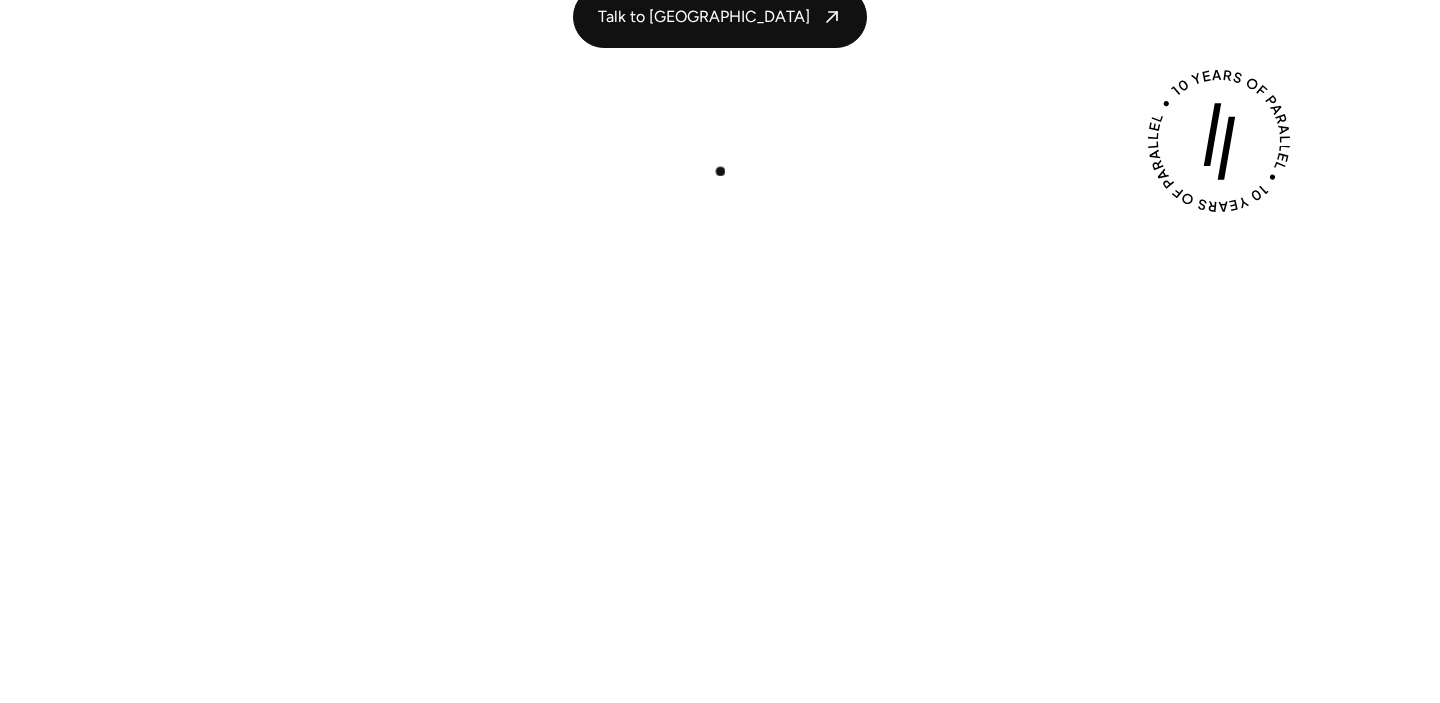 click on "Play with Sound" at bounding box center [720, 530] 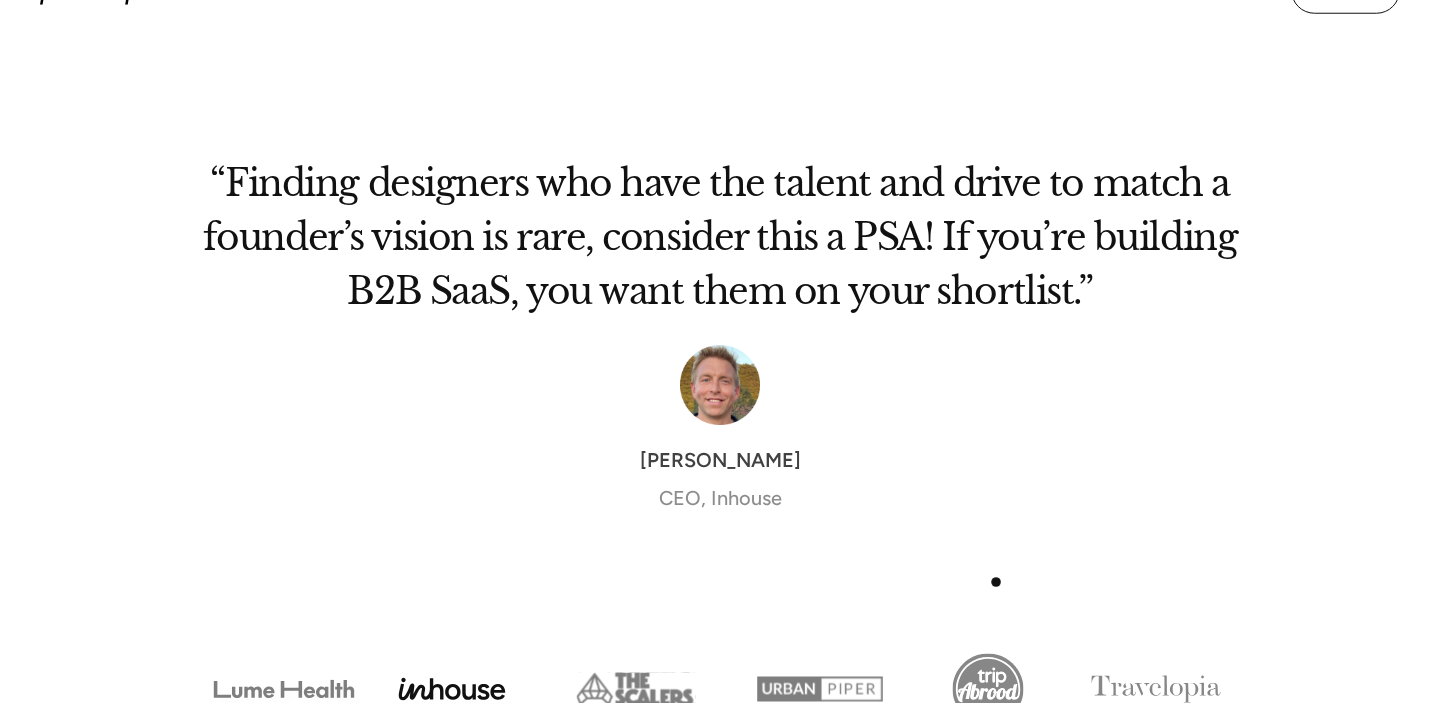 scroll, scrollTop: 6727, scrollLeft: 0, axis: vertical 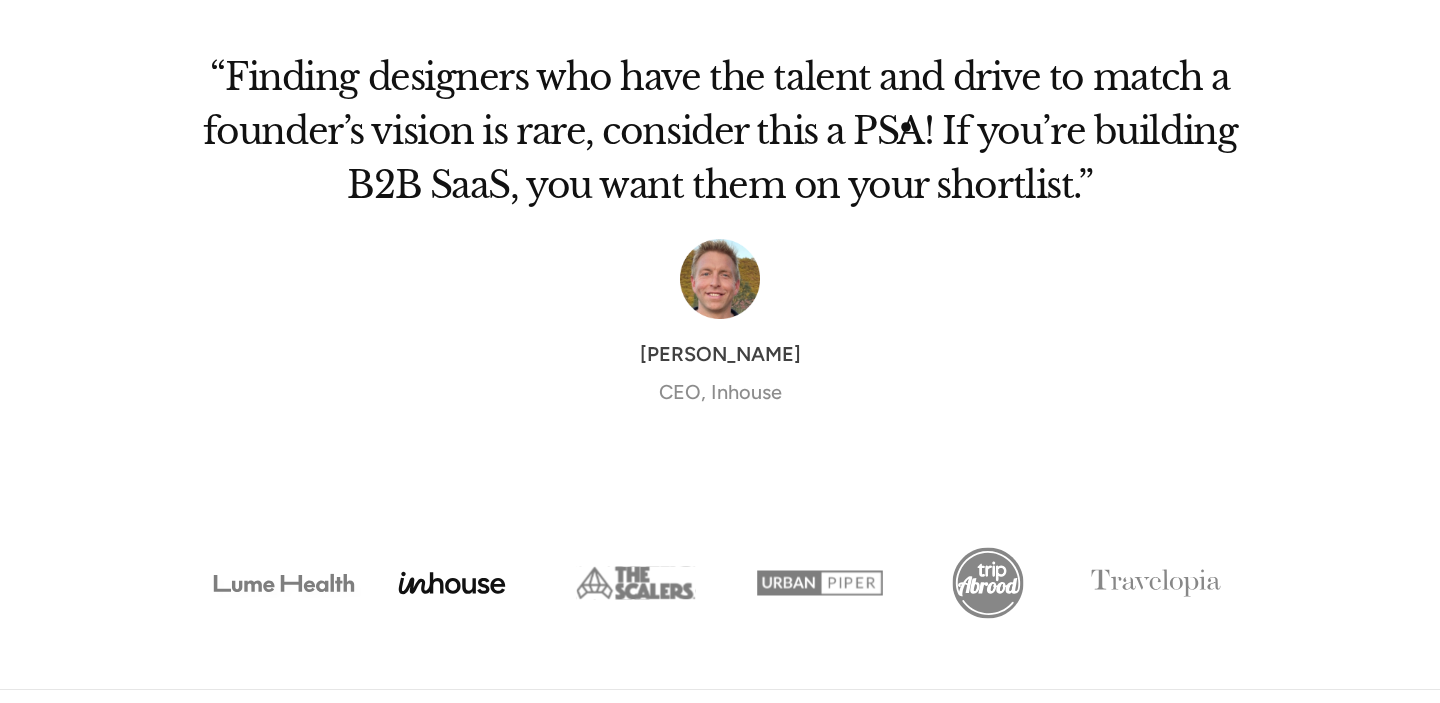 click on "“Finding designers who have the talent and drive to match a founder’s vision is rare, consider this a PSA! If you’re building B2B SaaS, you want them on your shortlist.”" at bounding box center (720, 139) 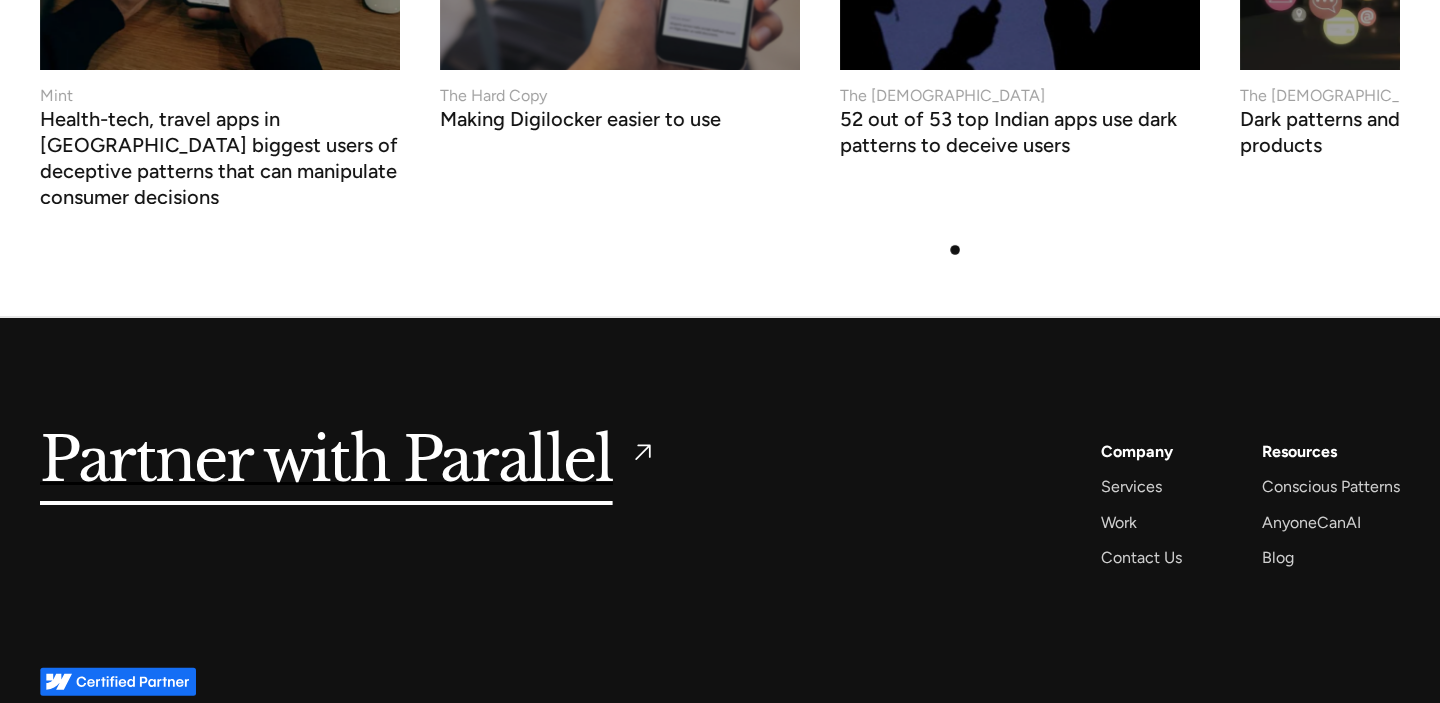 scroll, scrollTop: 7879, scrollLeft: 0, axis: vertical 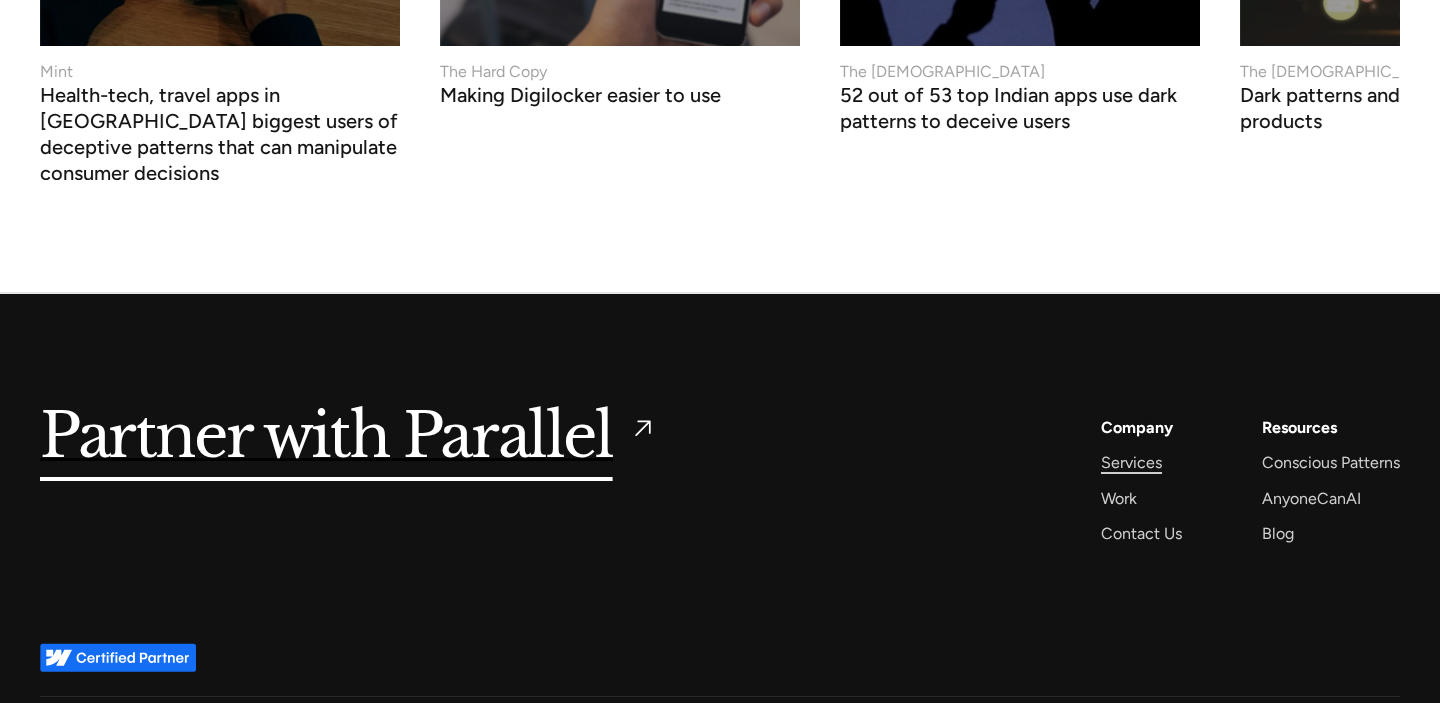 click on "Services" at bounding box center [1131, 462] 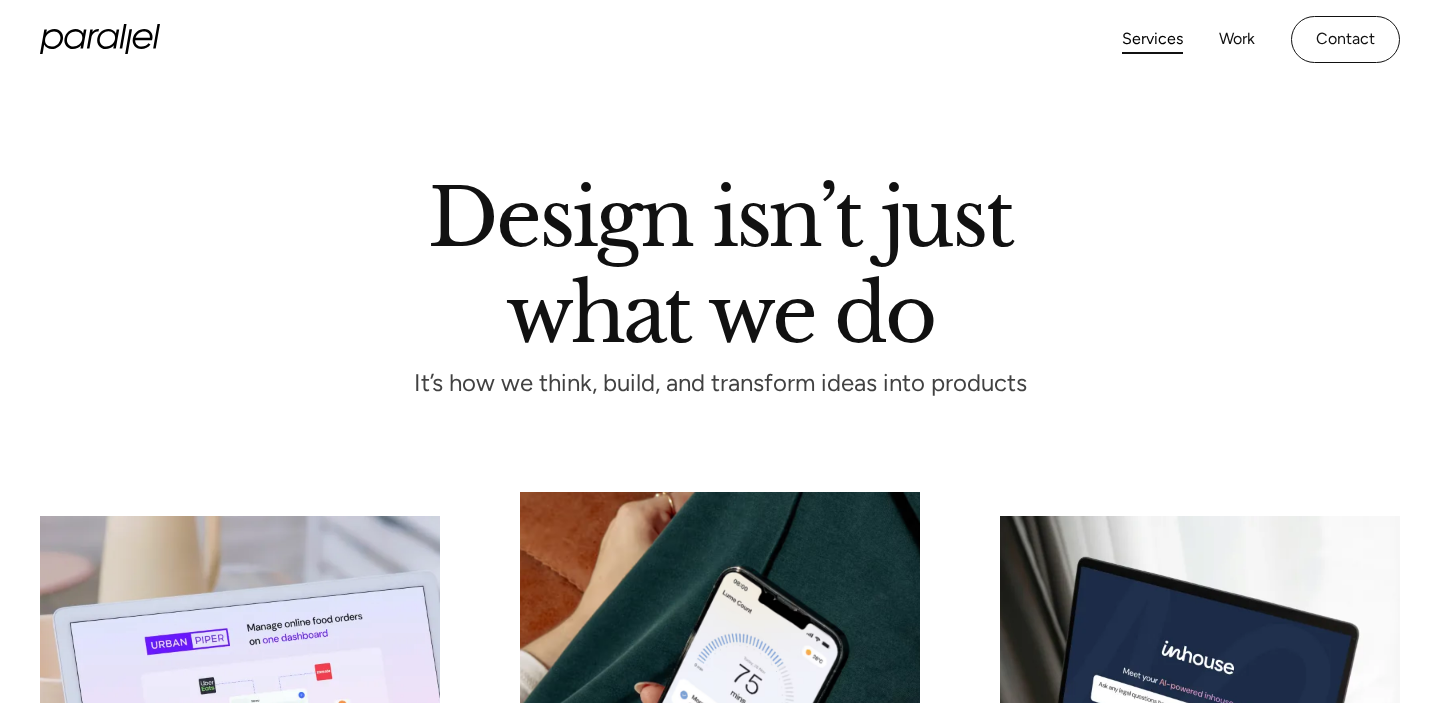 scroll, scrollTop: 0, scrollLeft: 0, axis: both 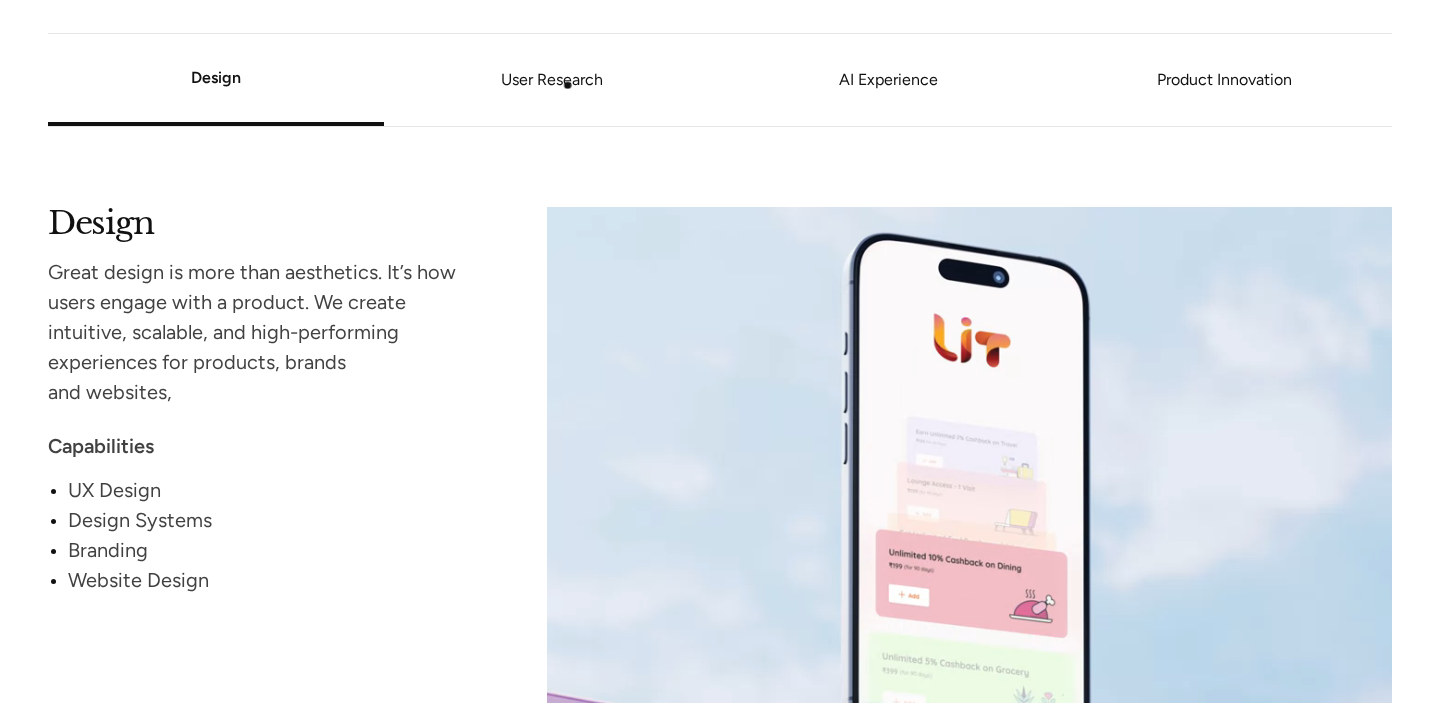 click on "User Research" at bounding box center [552, 81] 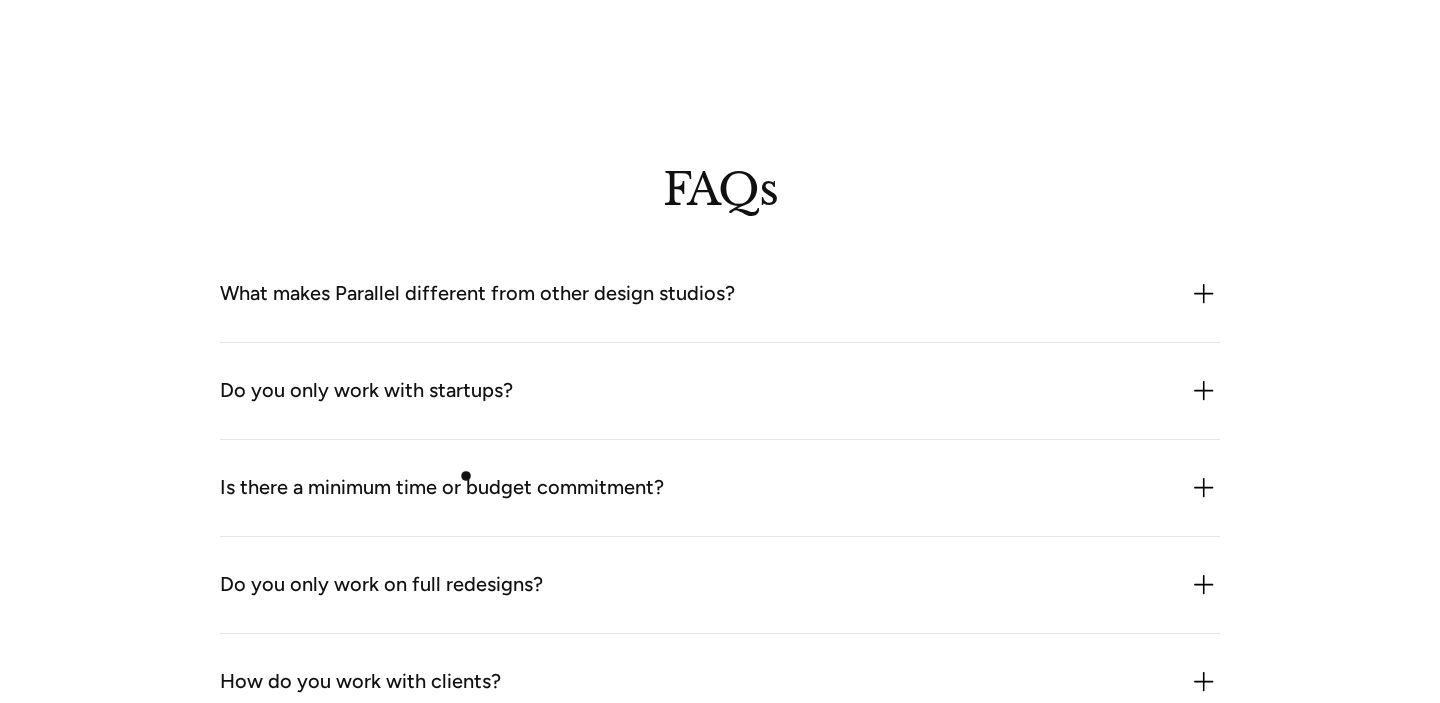 scroll, scrollTop: 5291, scrollLeft: 0, axis: vertical 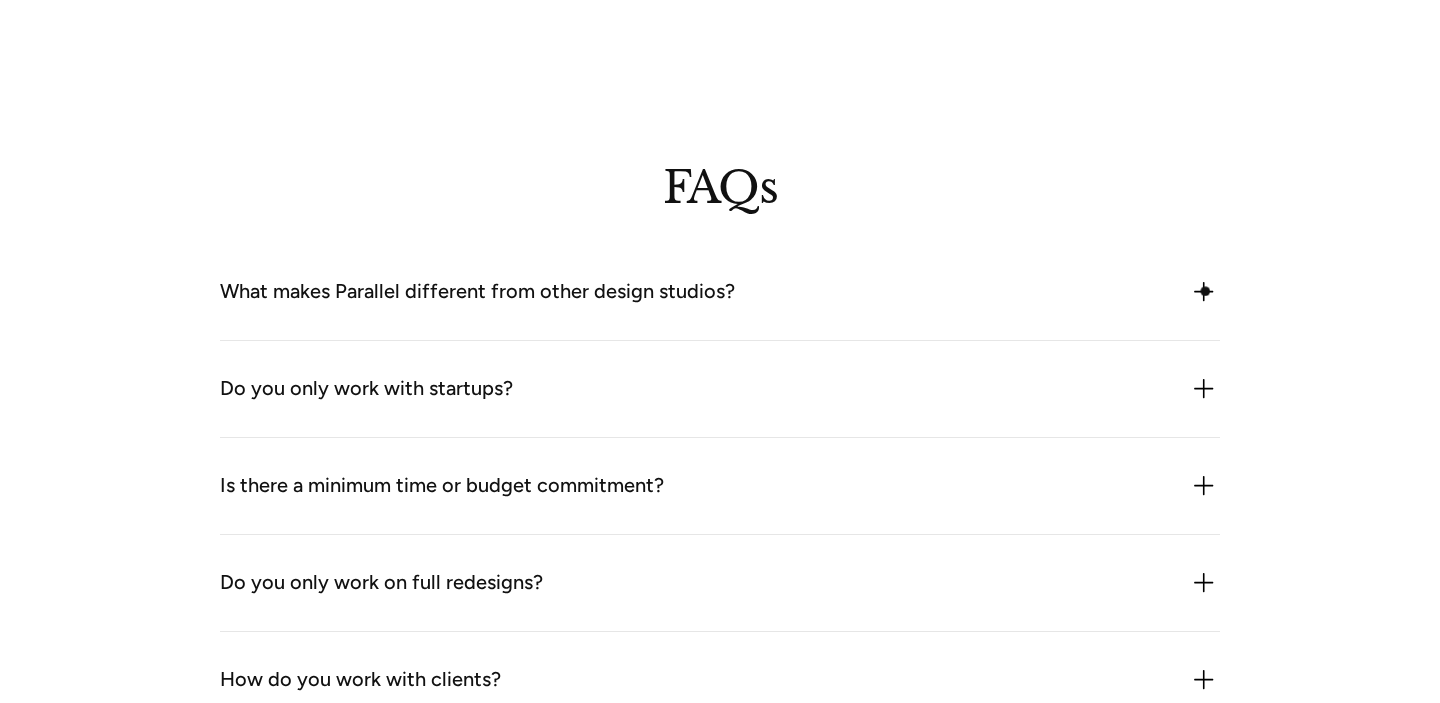 click at bounding box center (1204, 292) 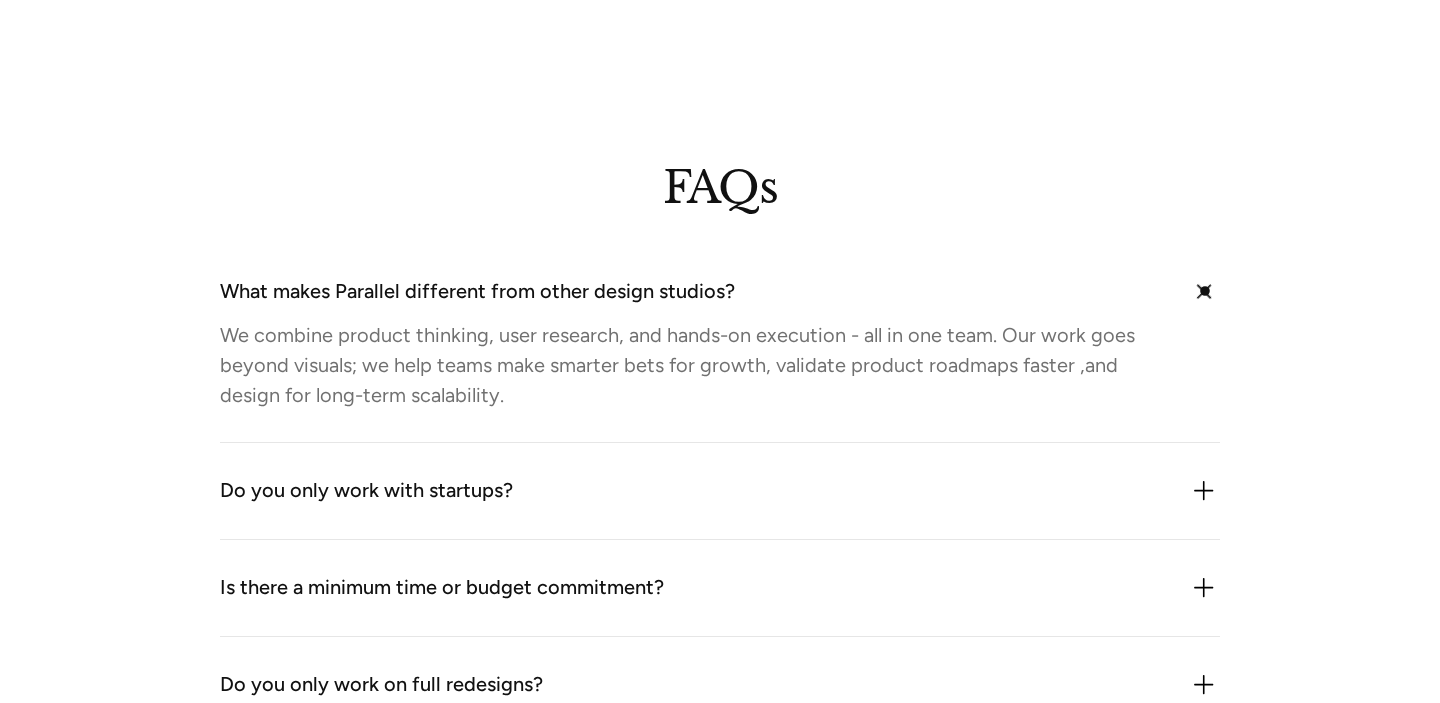 click at bounding box center [1203, 291] 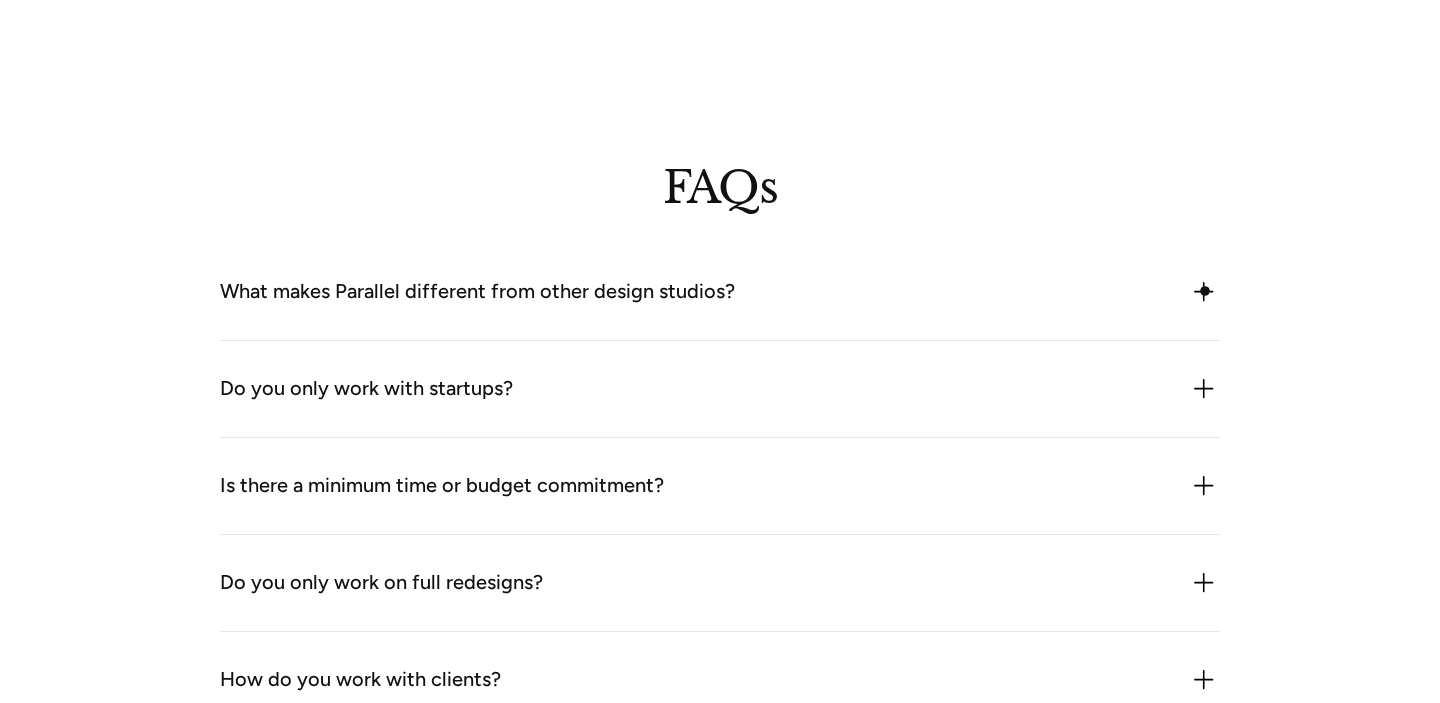 click at bounding box center (1204, 389) 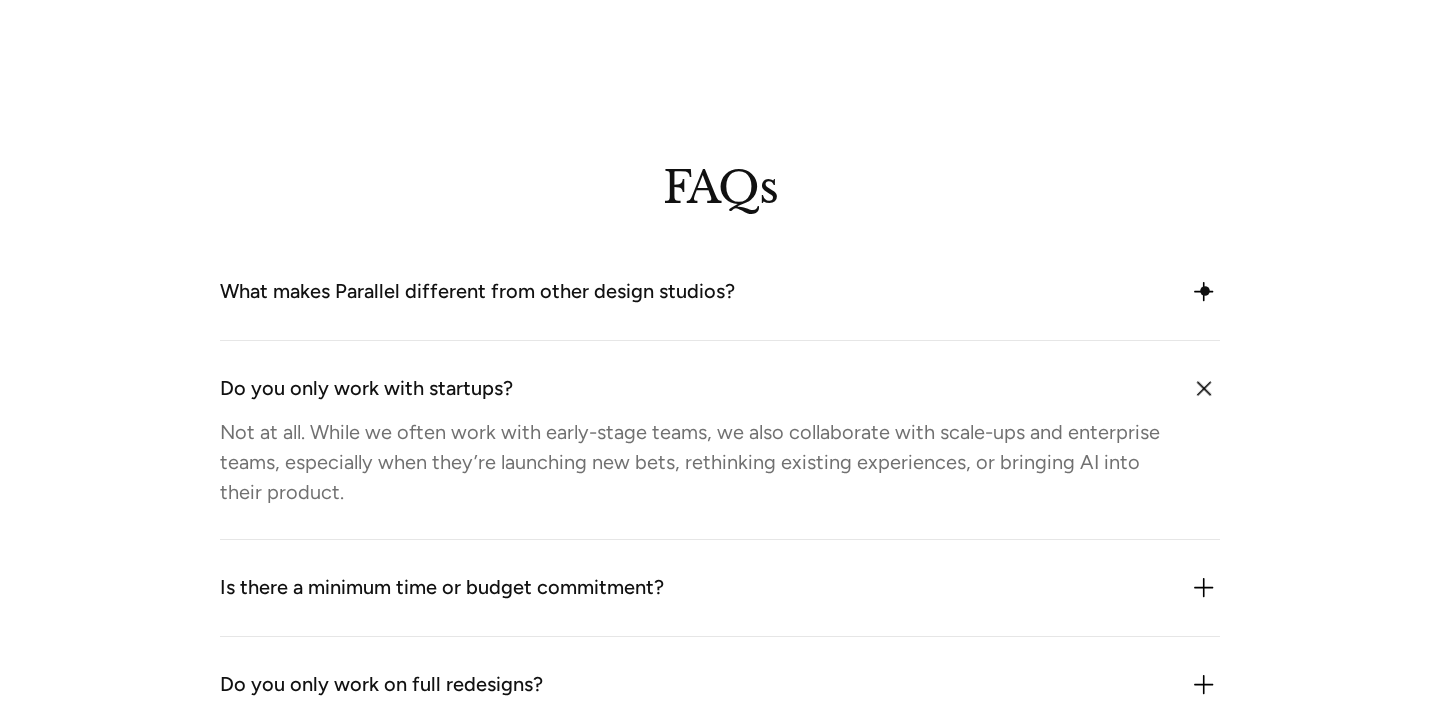 click at bounding box center (1203, 388) 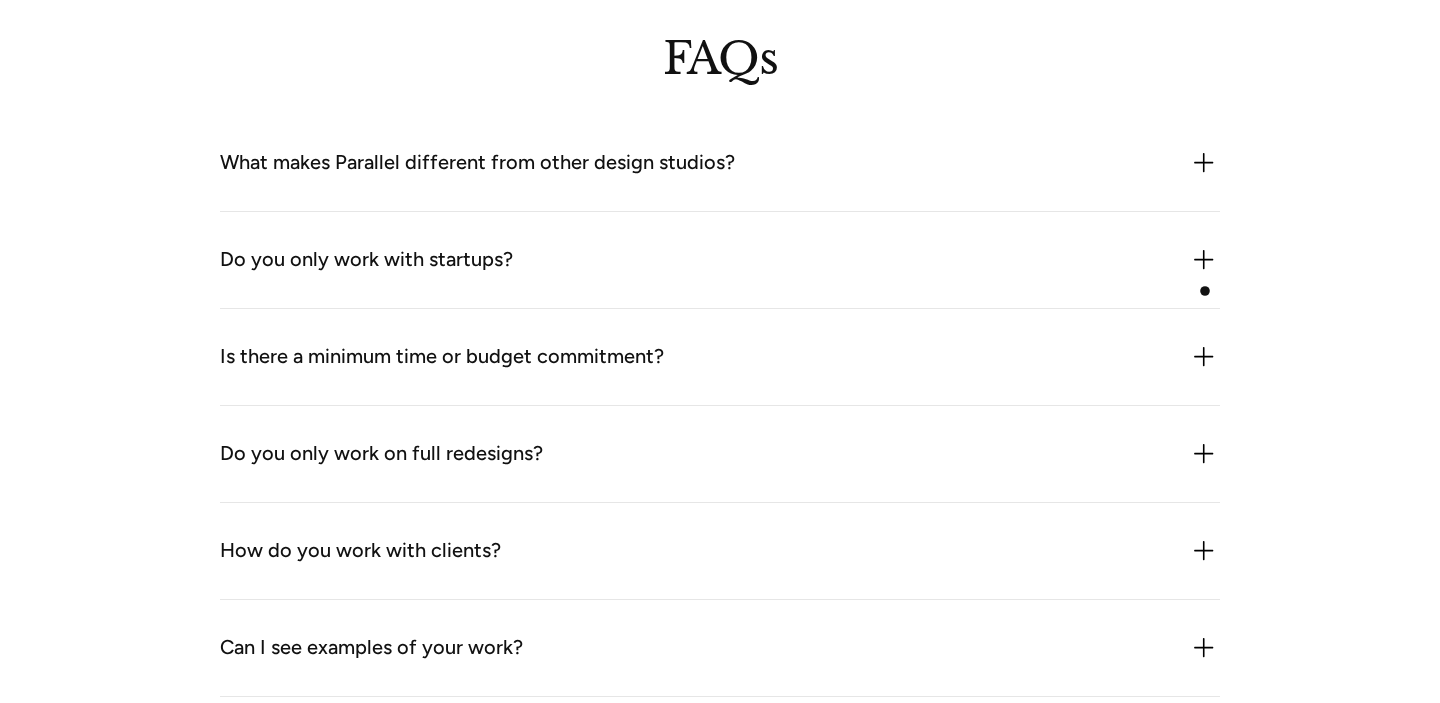 scroll, scrollTop: 5478, scrollLeft: 0, axis: vertical 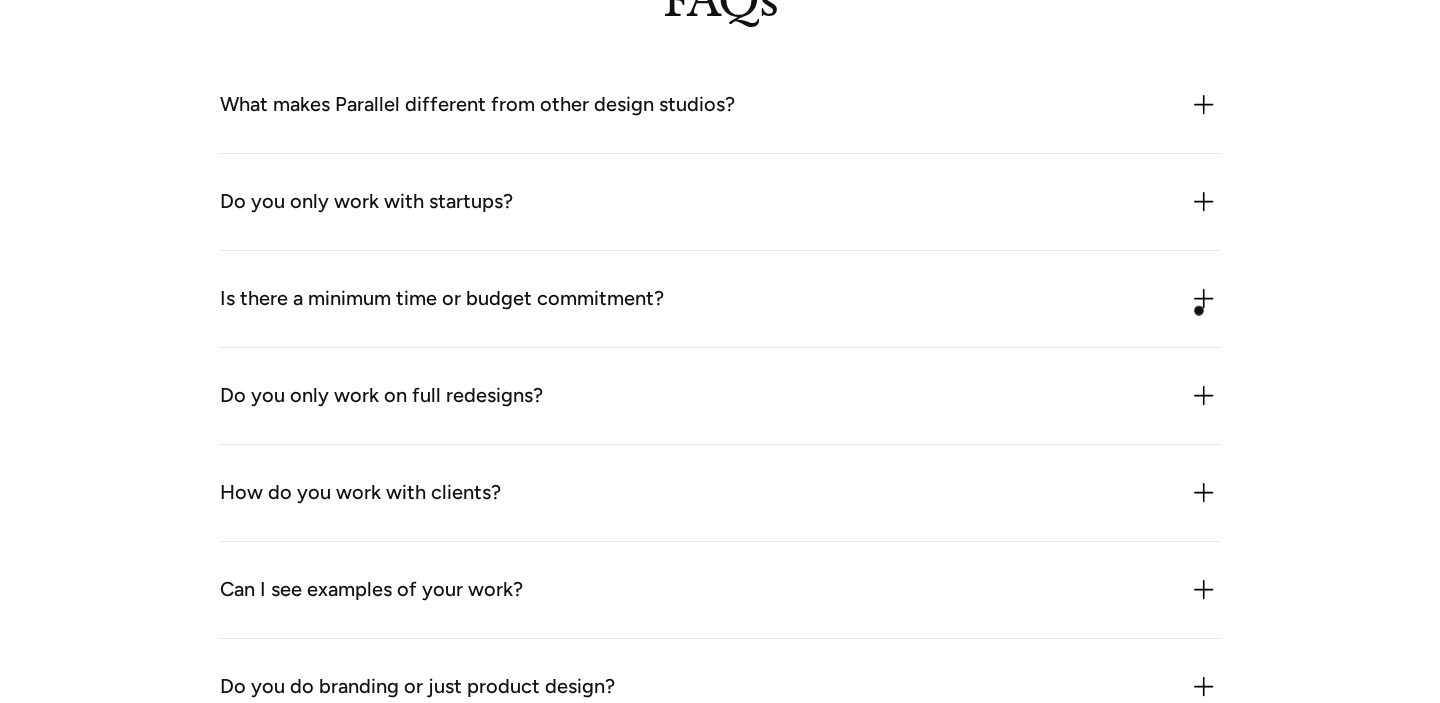 click at bounding box center (1204, 299) 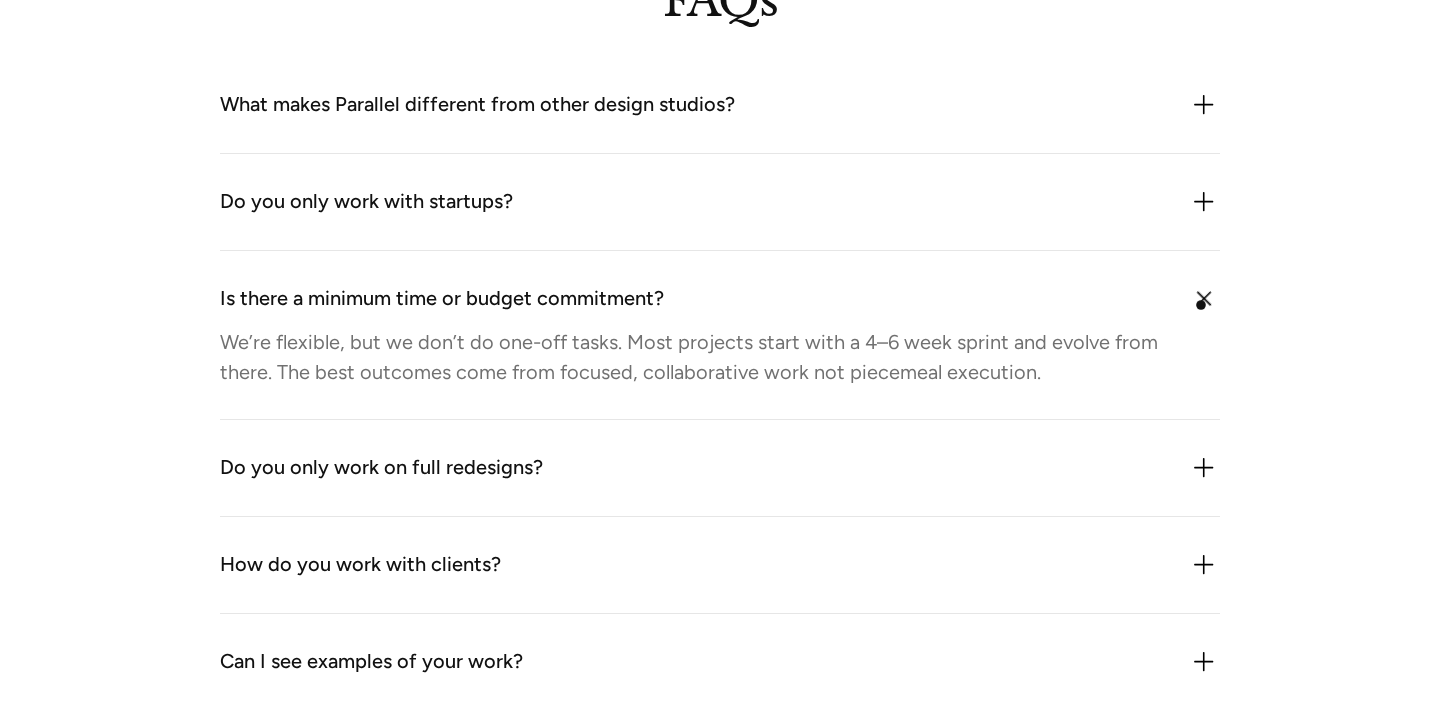 click at bounding box center (1203, 298) 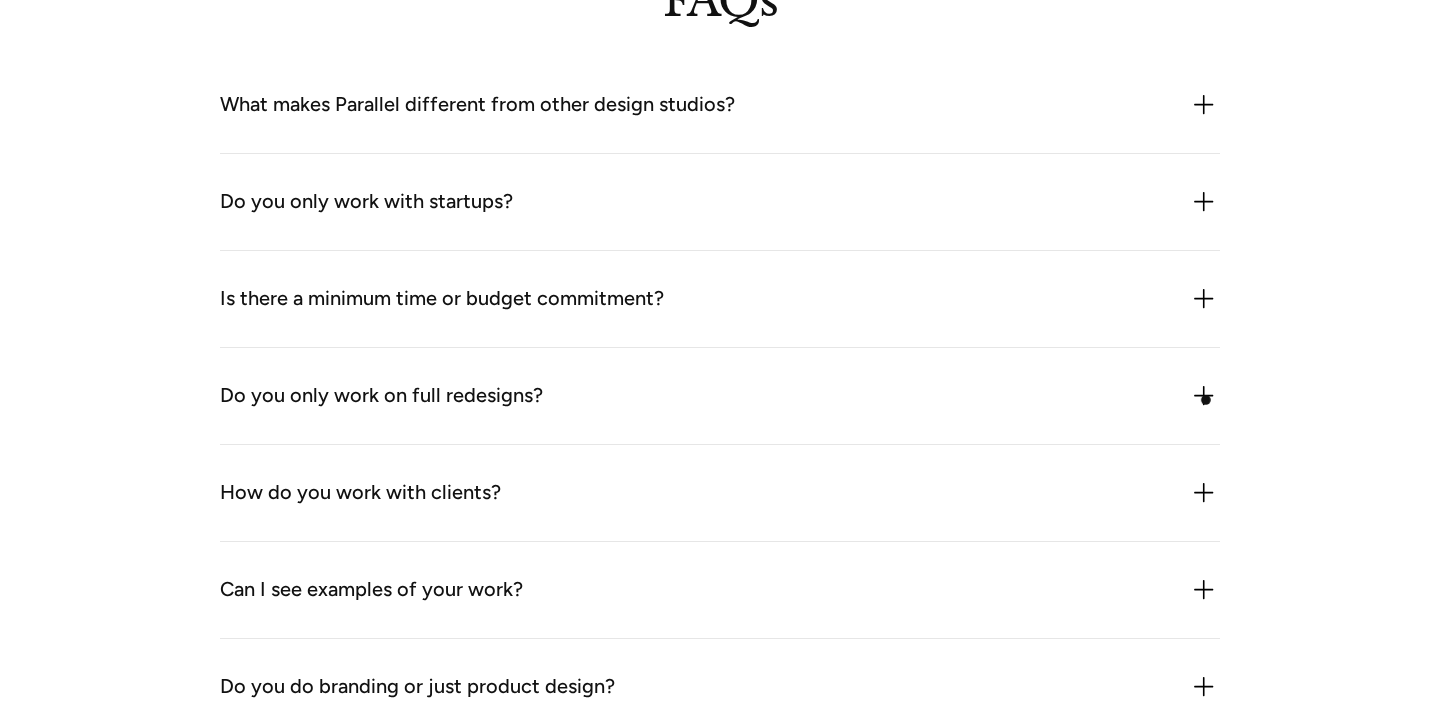 click at bounding box center [1204, 396] 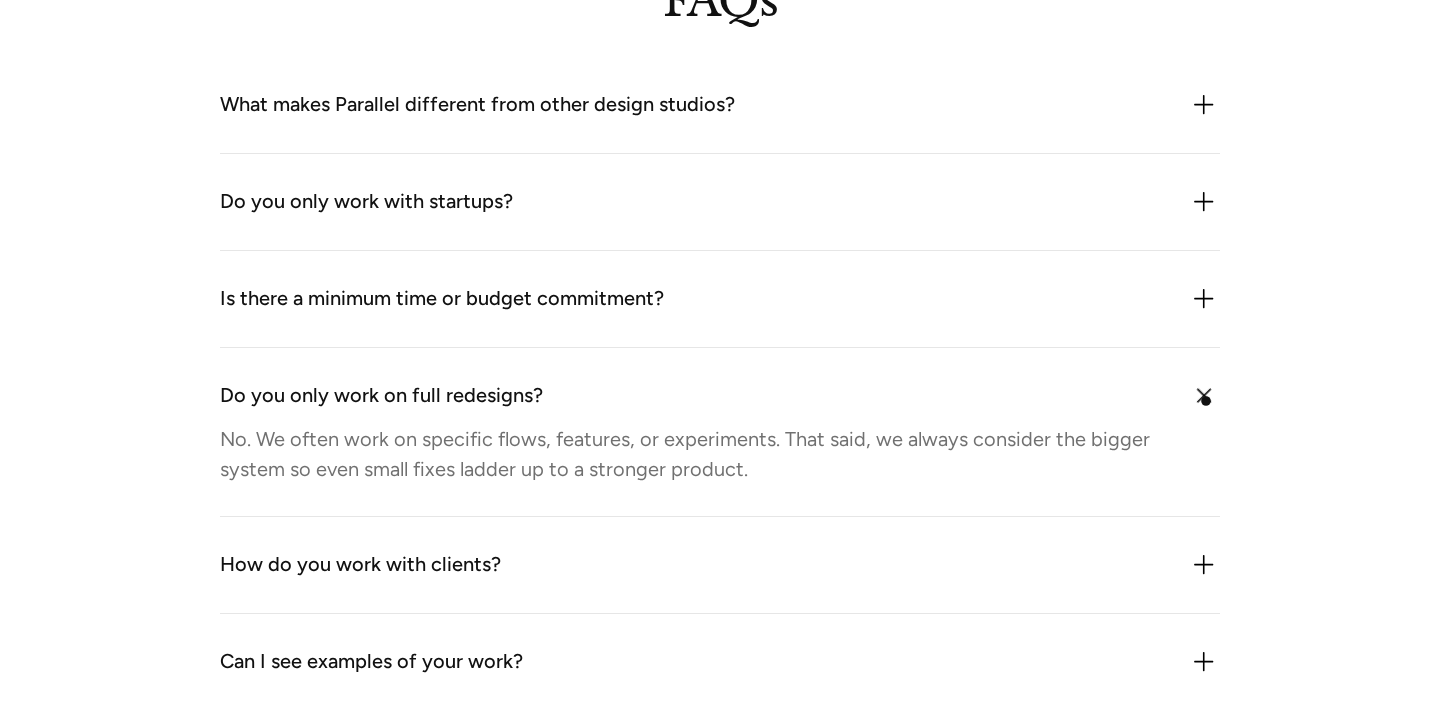 click at bounding box center (1203, 395) 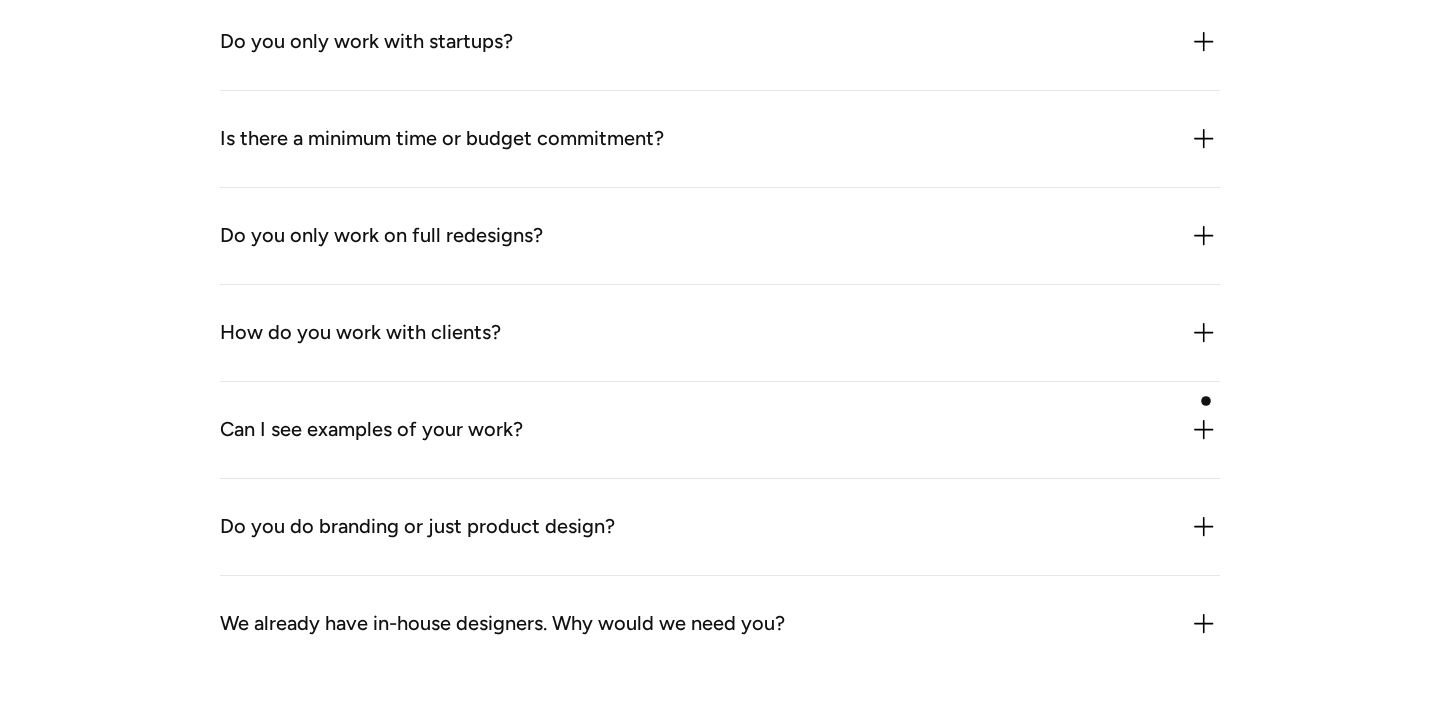 scroll, scrollTop: 5667, scrollLeft: 0, axis: vertical 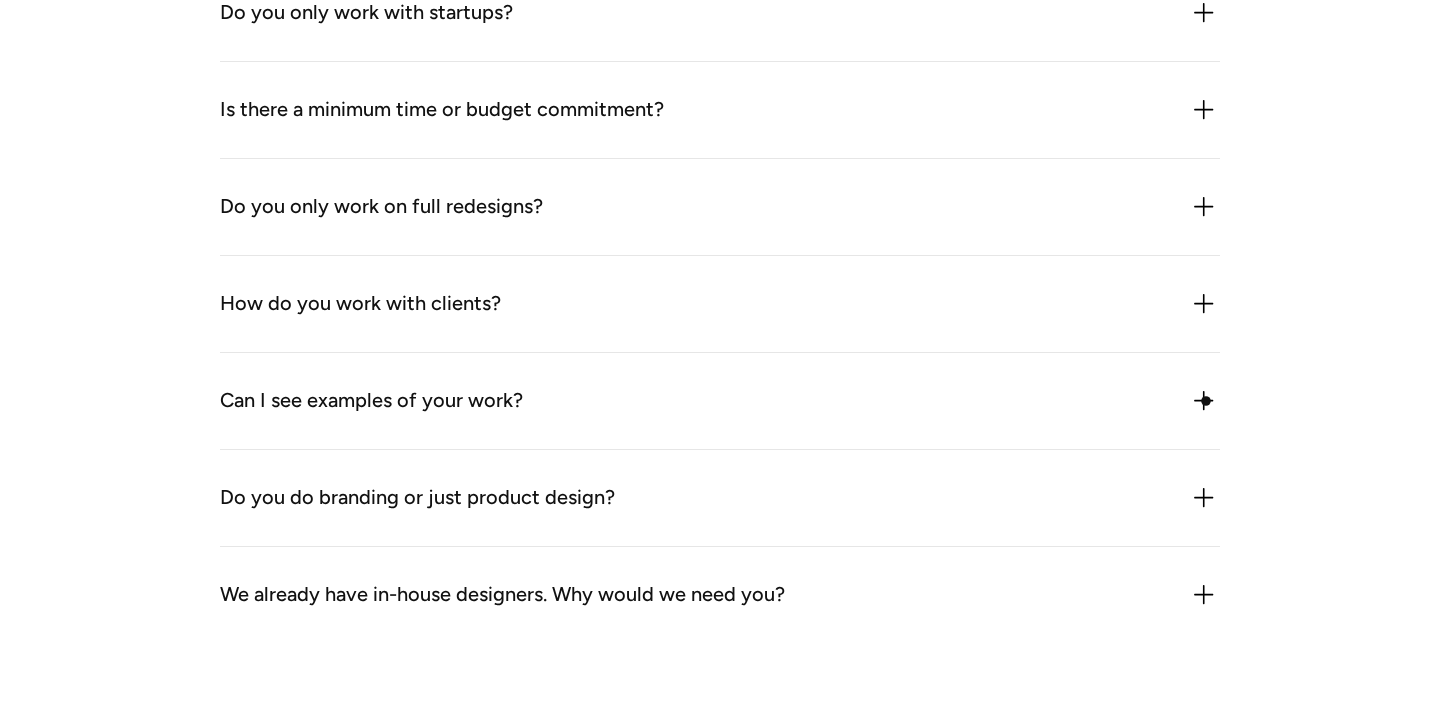 click at bounding box center [1204, 401] 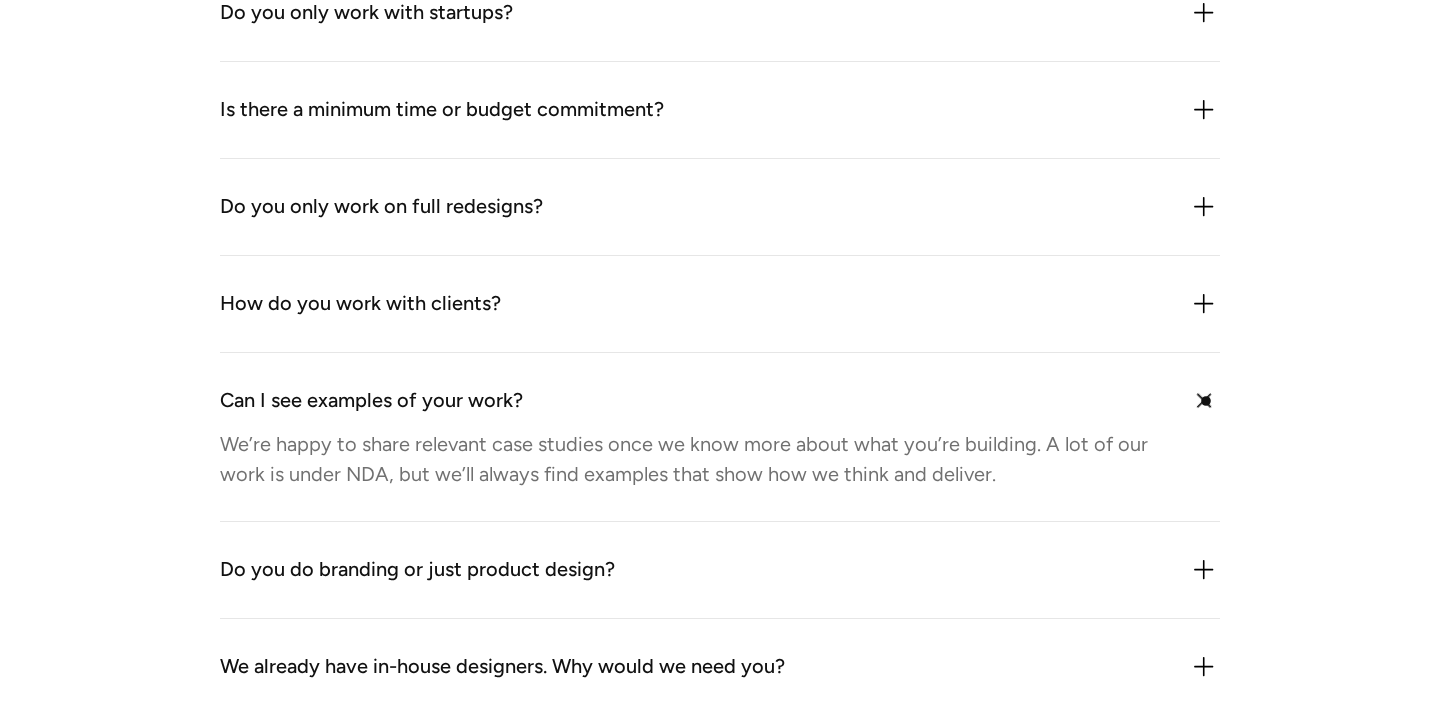 click at bounding box center [1203, 400] 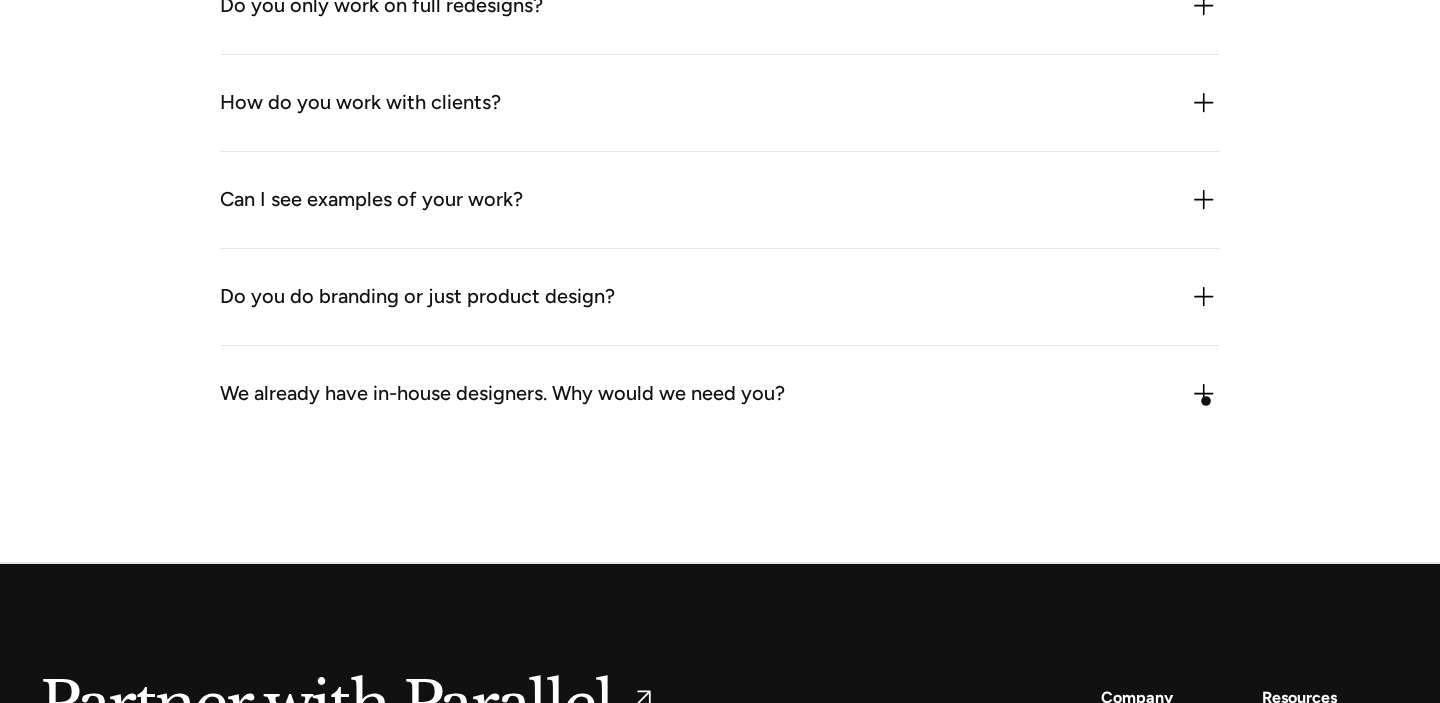 scroll, scrollTop: 5876, scrollLeft: 0, axis: vertical 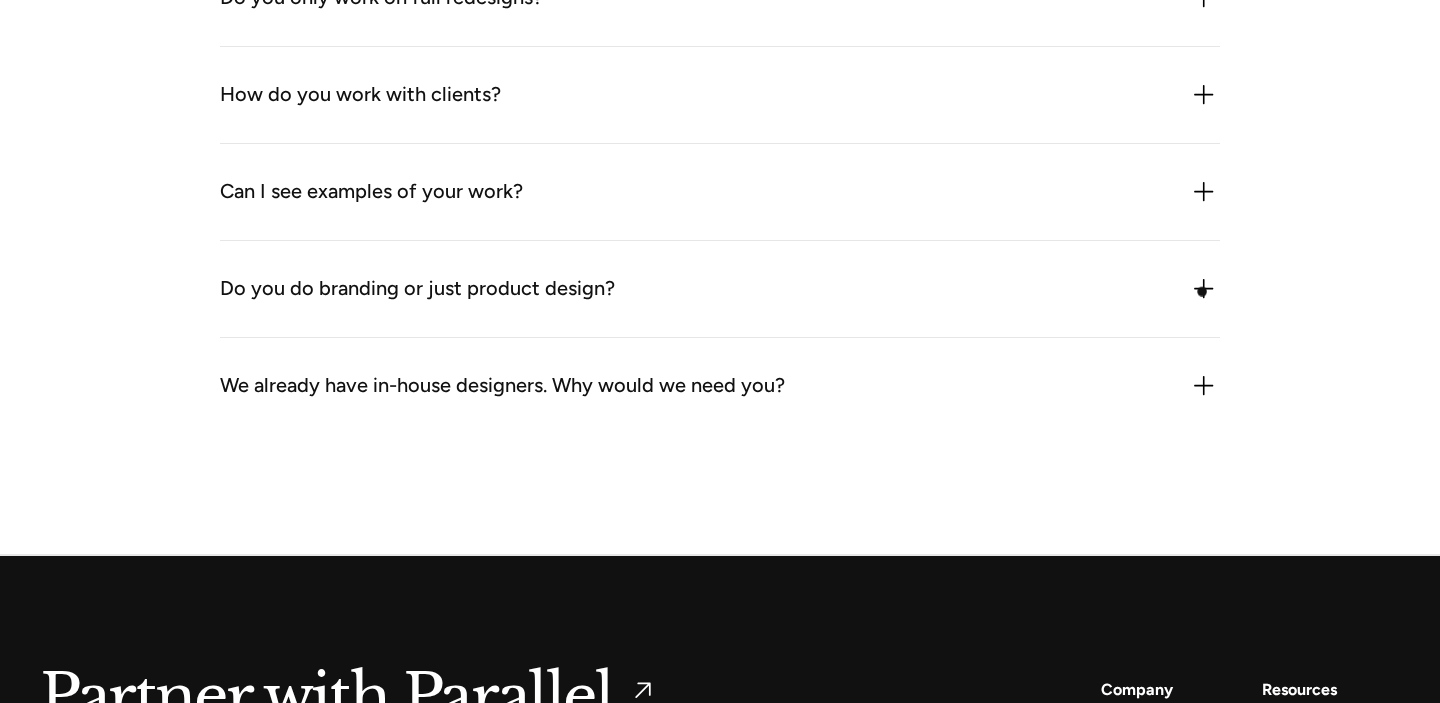 click at bounding box center (1204, 289) 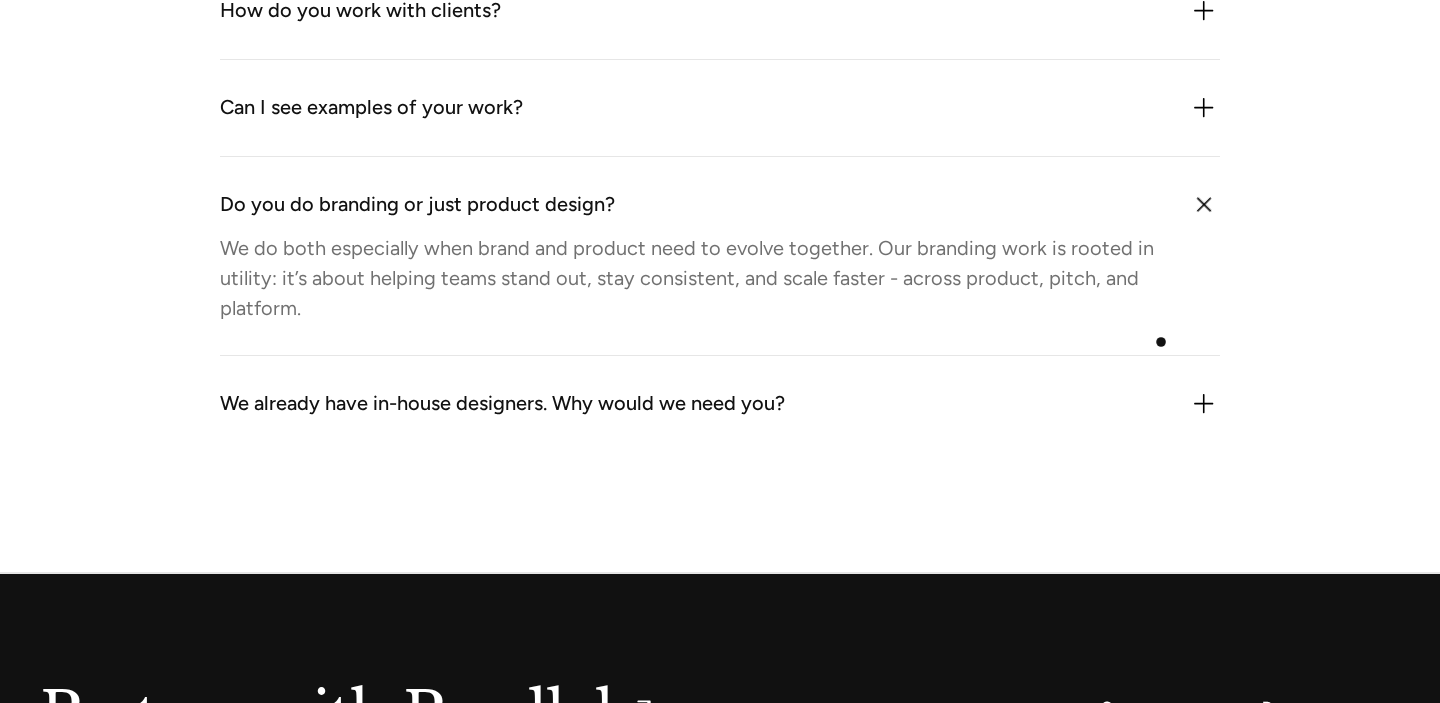 scroll, scrollTop: 5975, scrollLeft: 0, axis: vertical 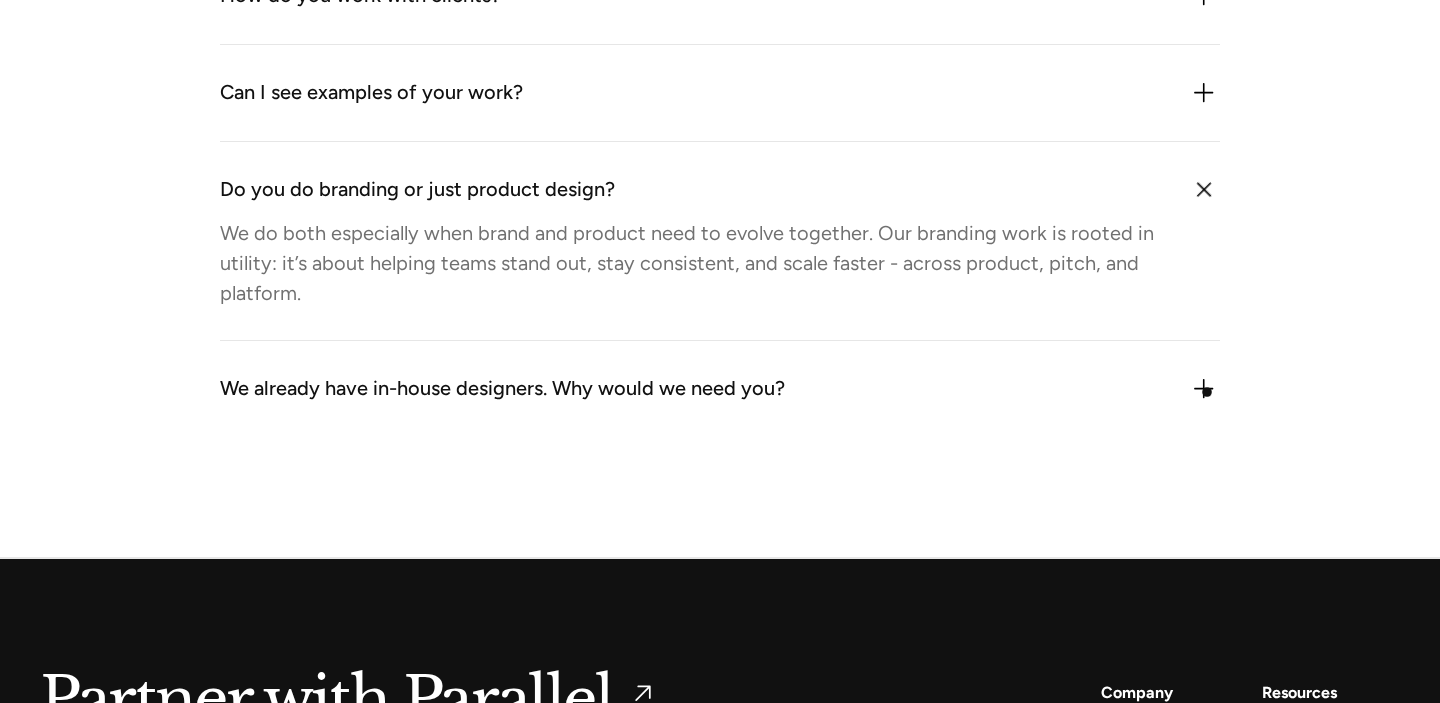 click at bounding box center [1204, 389] 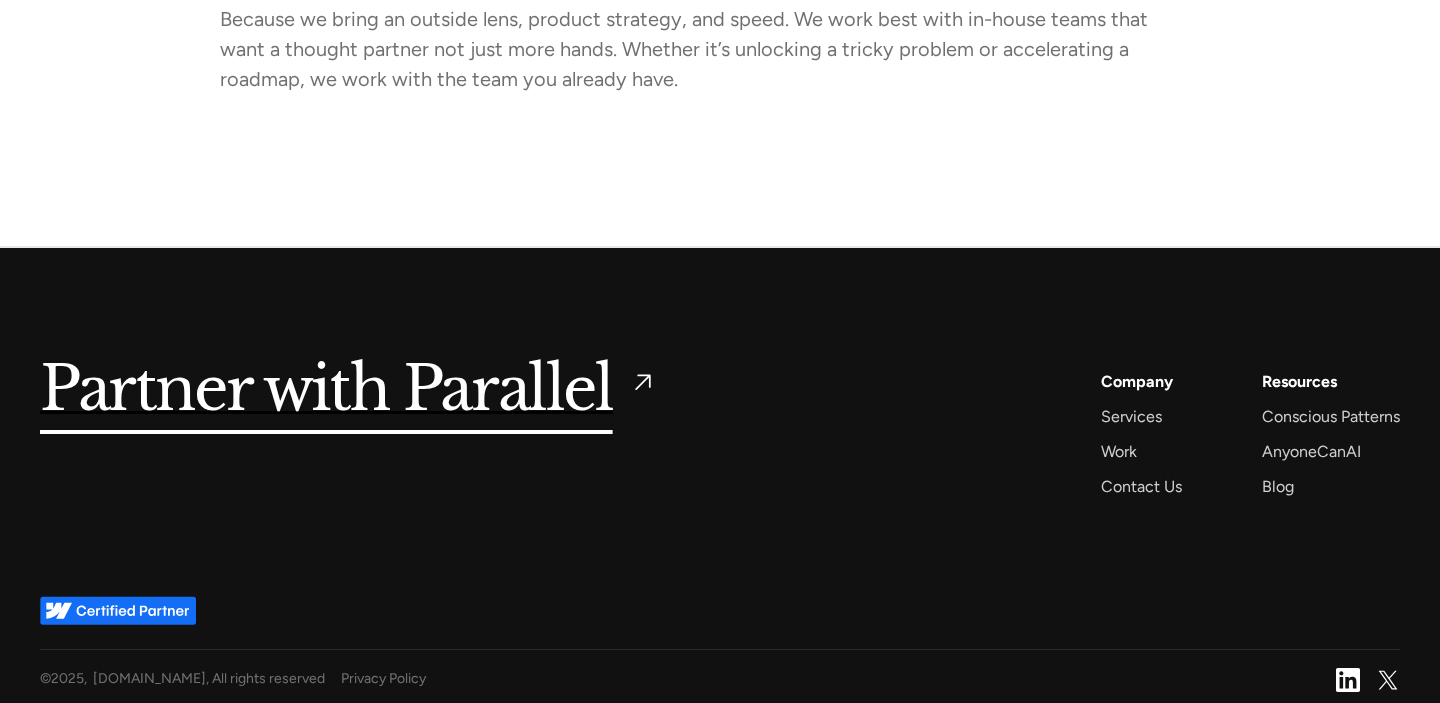 scroll, scrollTop: 6395, scrollLeft: 0, axis: vertical 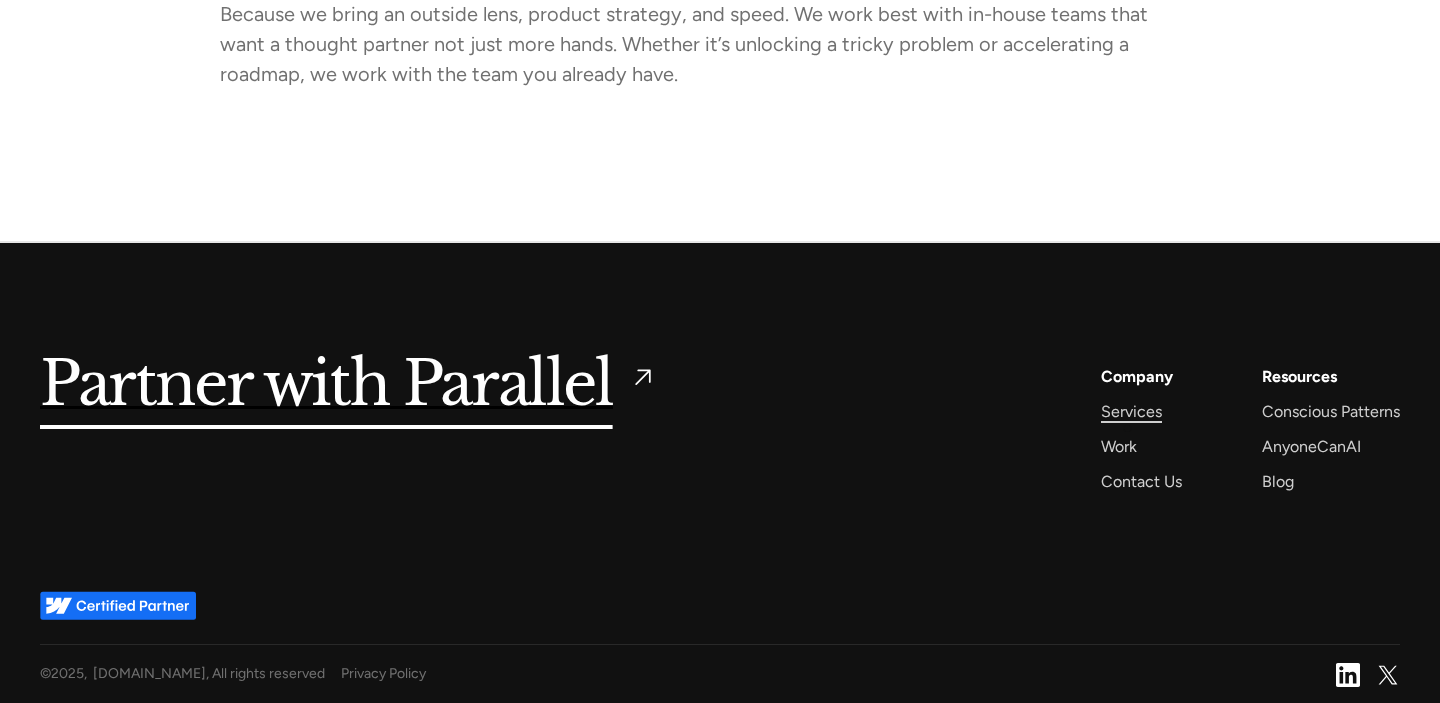 click on "Services" at bounding box center (1131, 411) 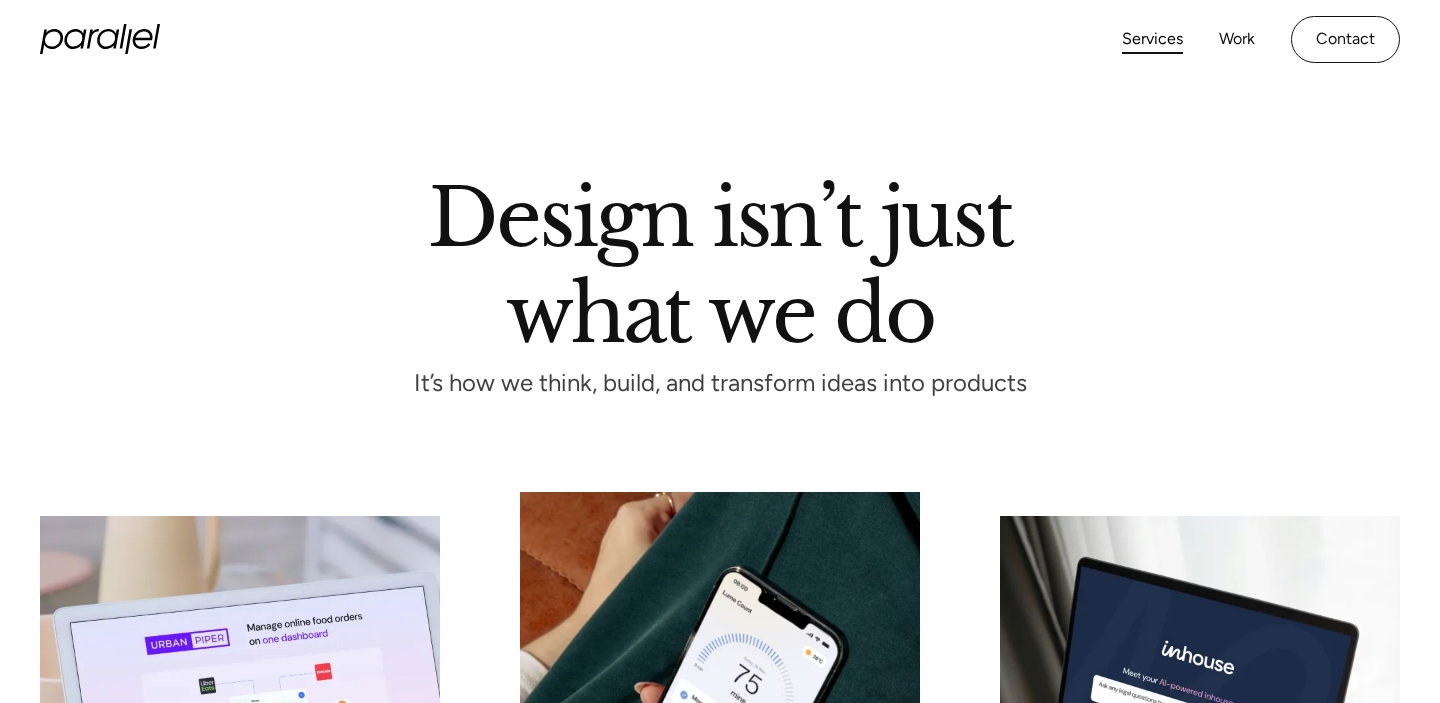 scroll, scrollTop: 0, scrollLeft: 0, axis: both 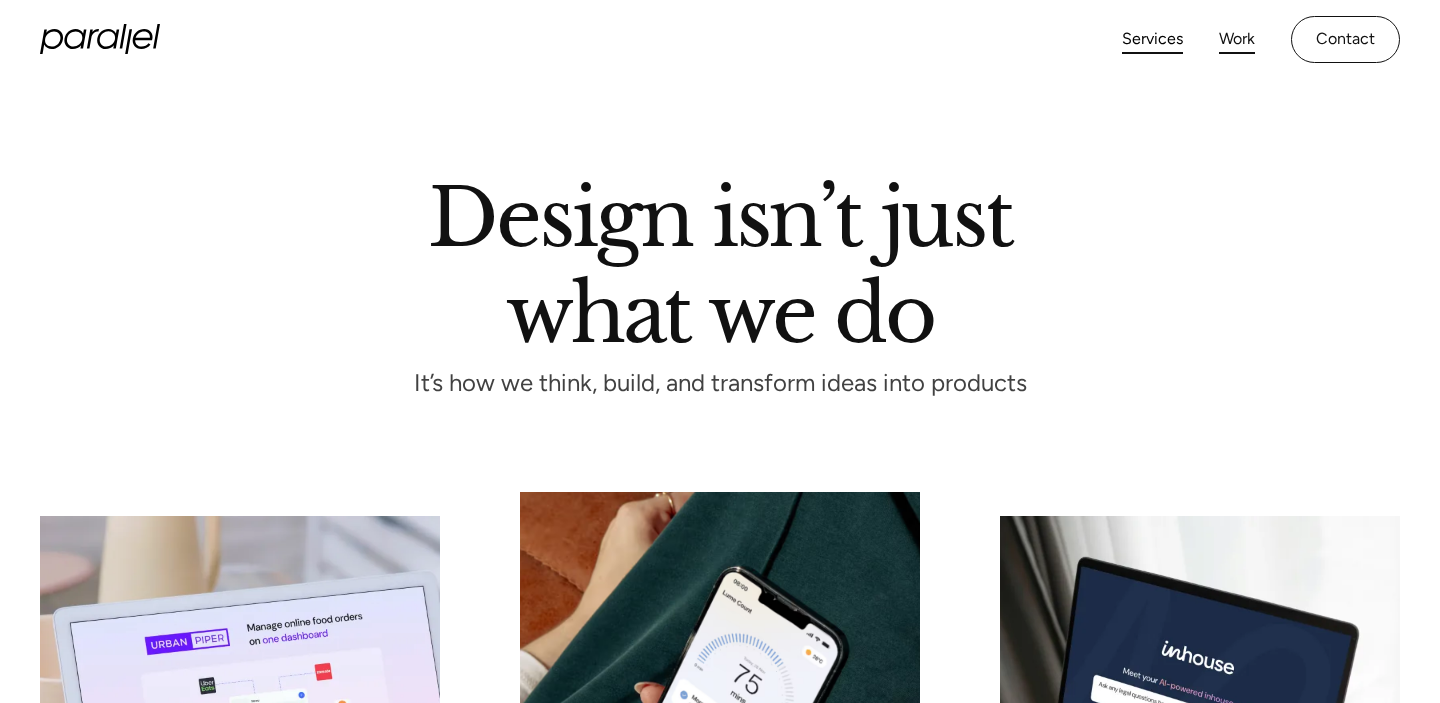 click on "Work" at bounding box center [1237, 39] 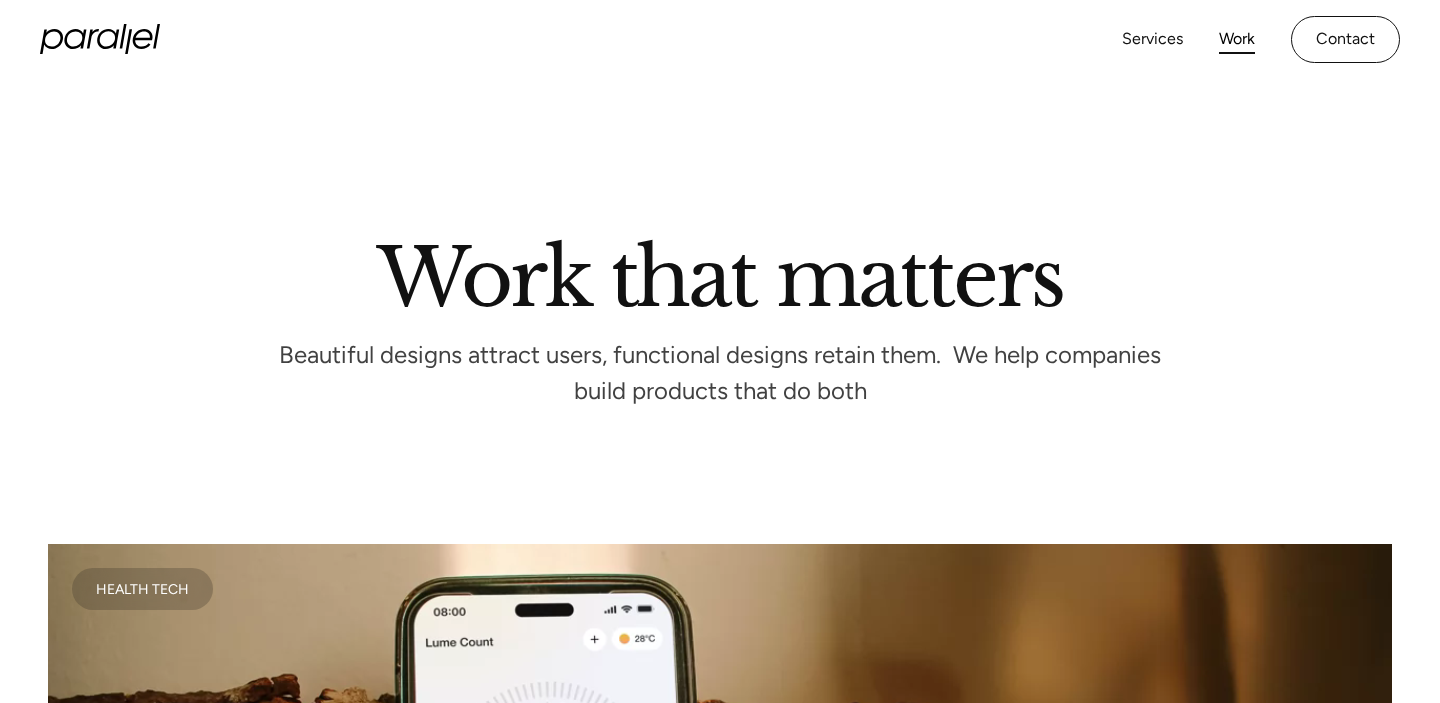 scroll, scrollTop: 0, scrollLeft: 0, axis: both 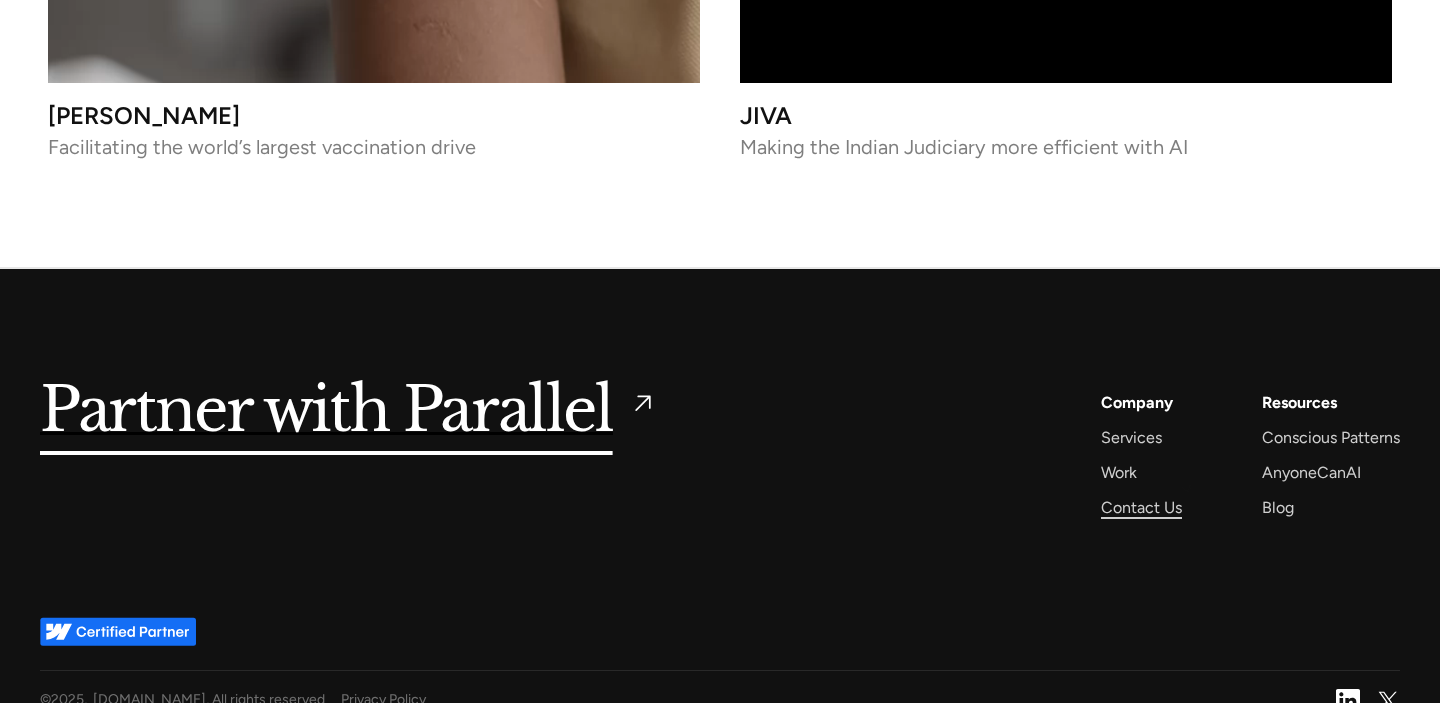 click on "Contact Us" at bounding box center (1141, 507) 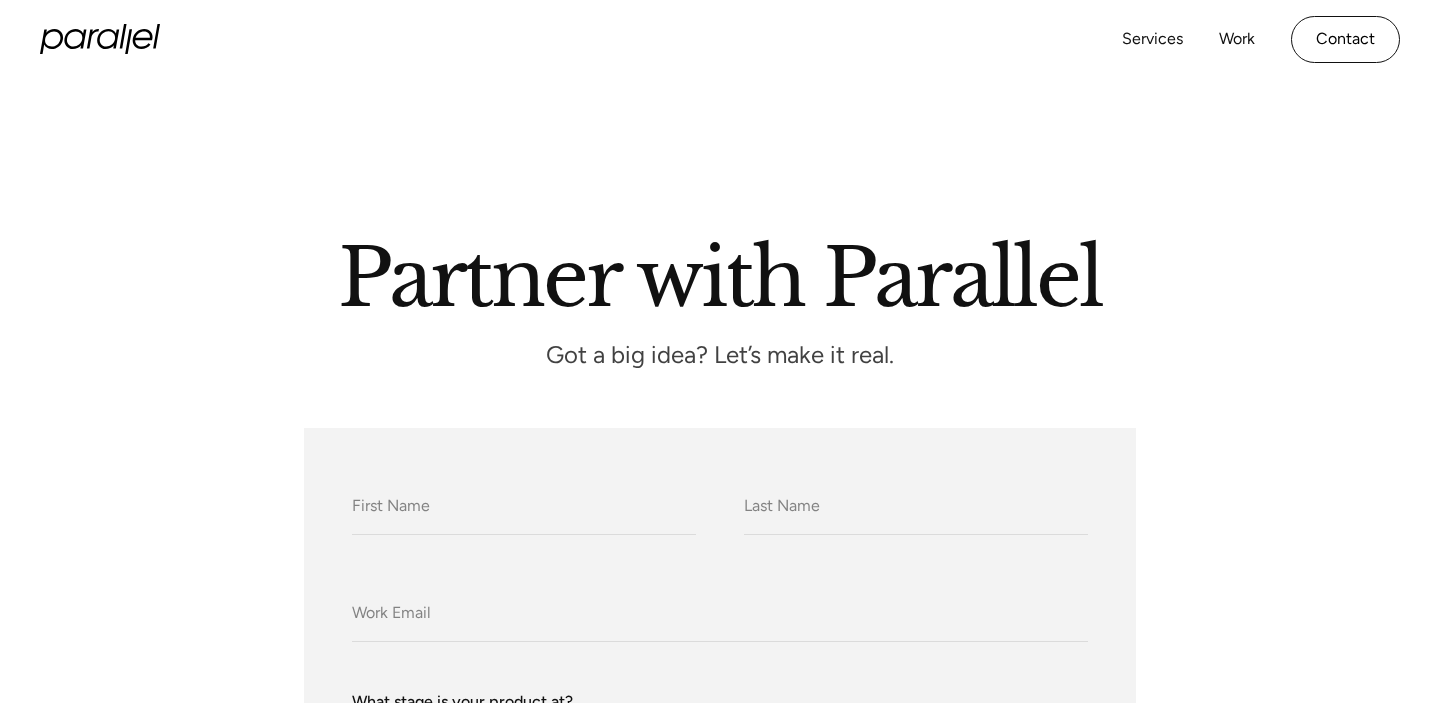 scroll, scrollTop: 0, scrollLeft: 0, axis: both 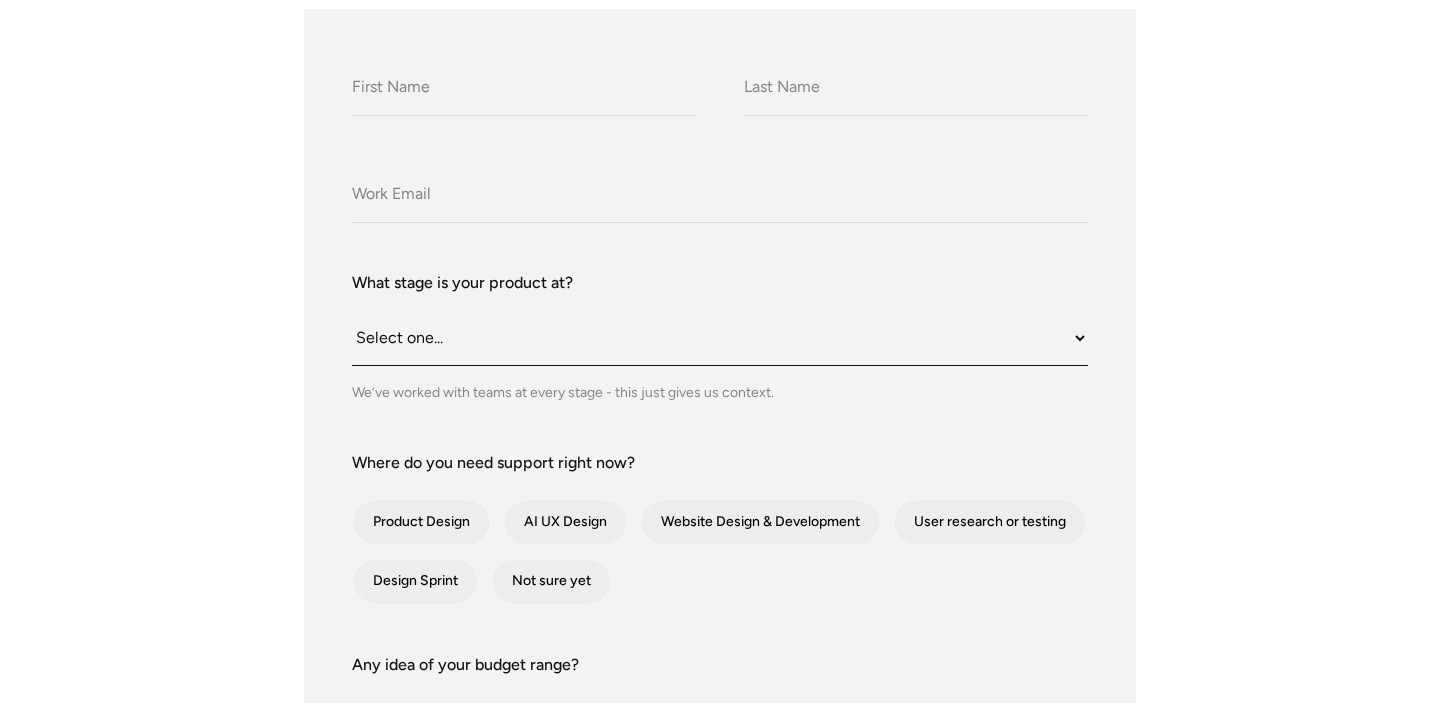 click on "Select one... Still an idea  Building MVP   Live with early users  Scaling fast  Somewhere in between" at bounding box center [720, 338] 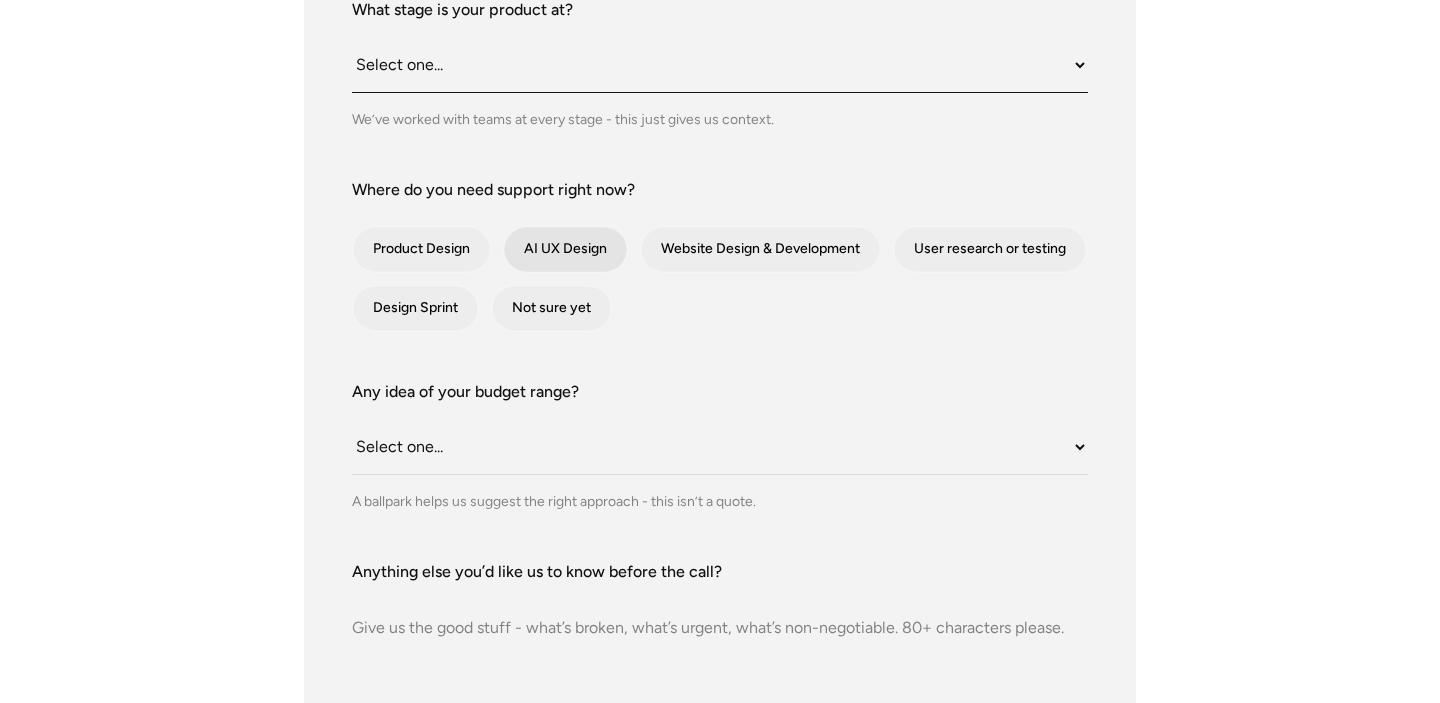 scroll, scrollTop: 695, scrollLeft: 0, axis: vertical 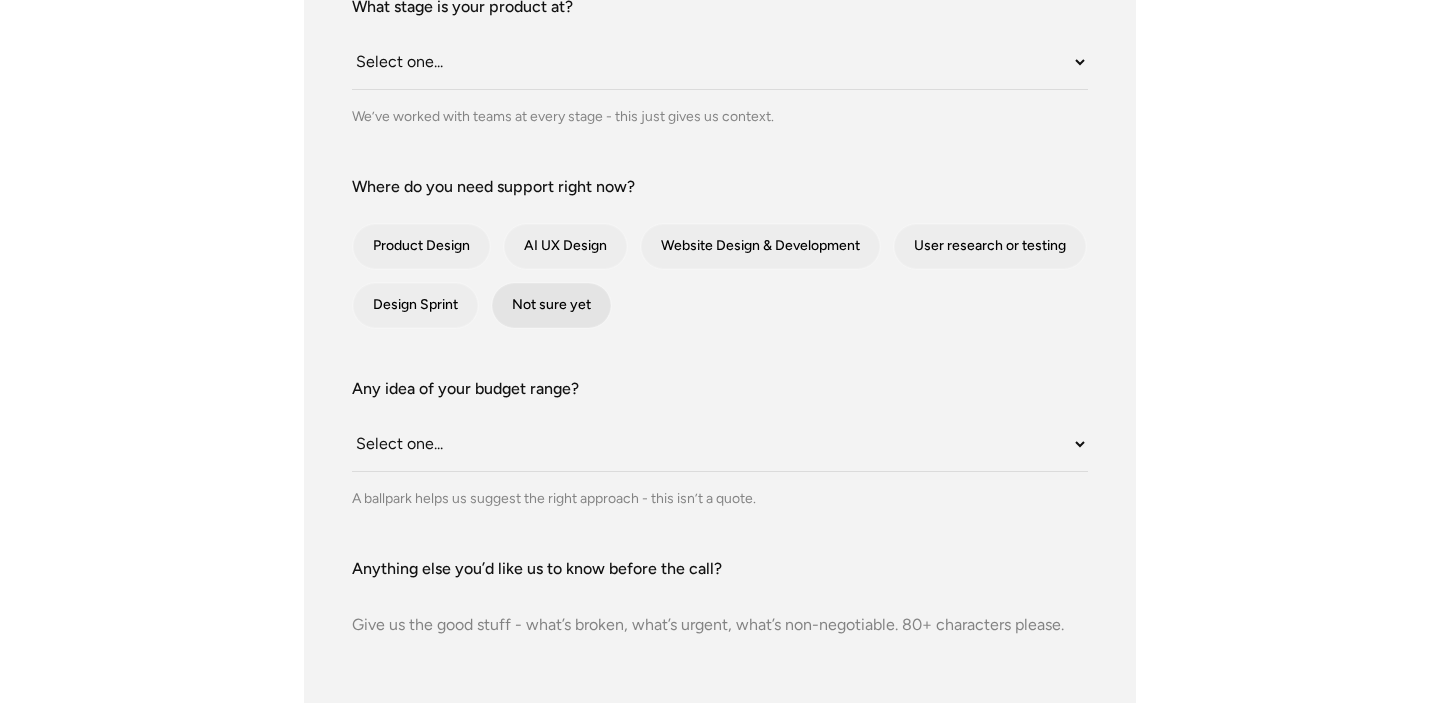 click at bounding box center (551, 305) 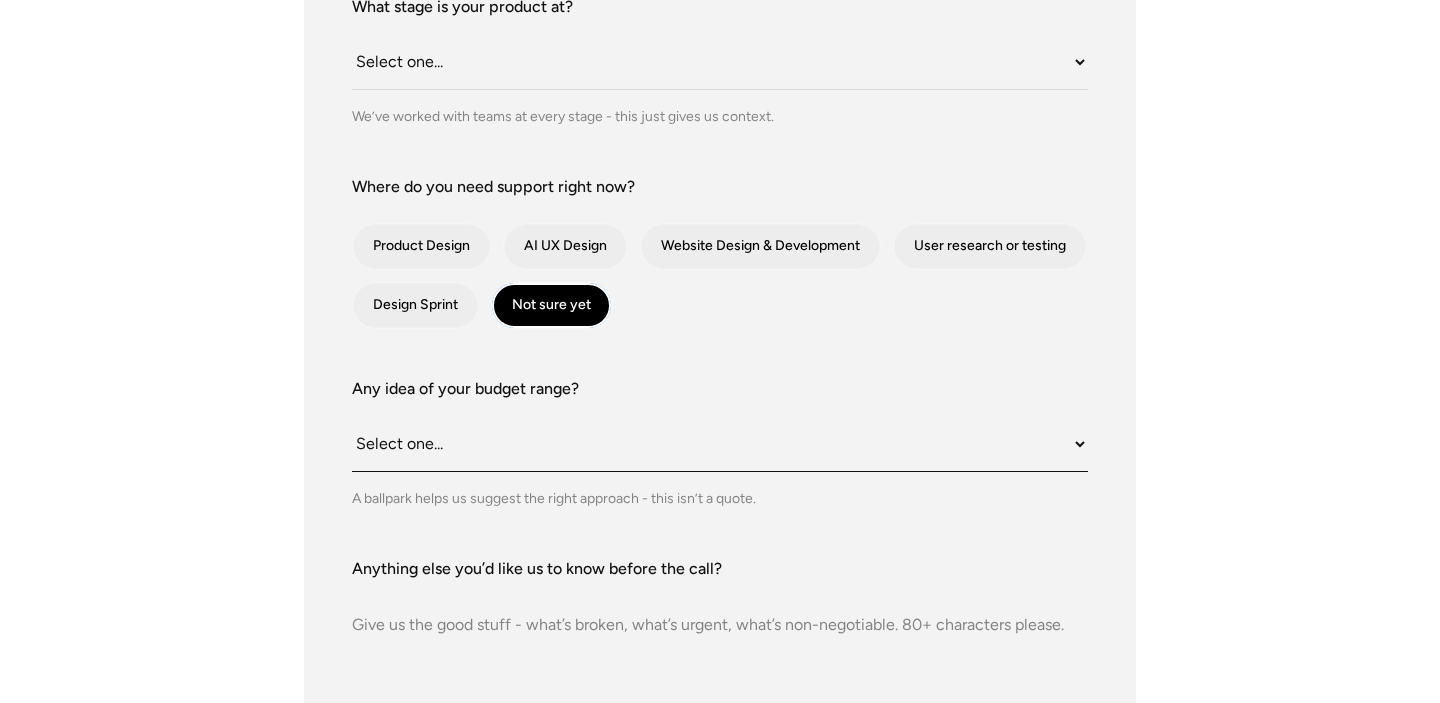 click on "Select one... Under $10K  $10K–$25K  $25K–$50K  $50K+" at bounding box center [720, 444] 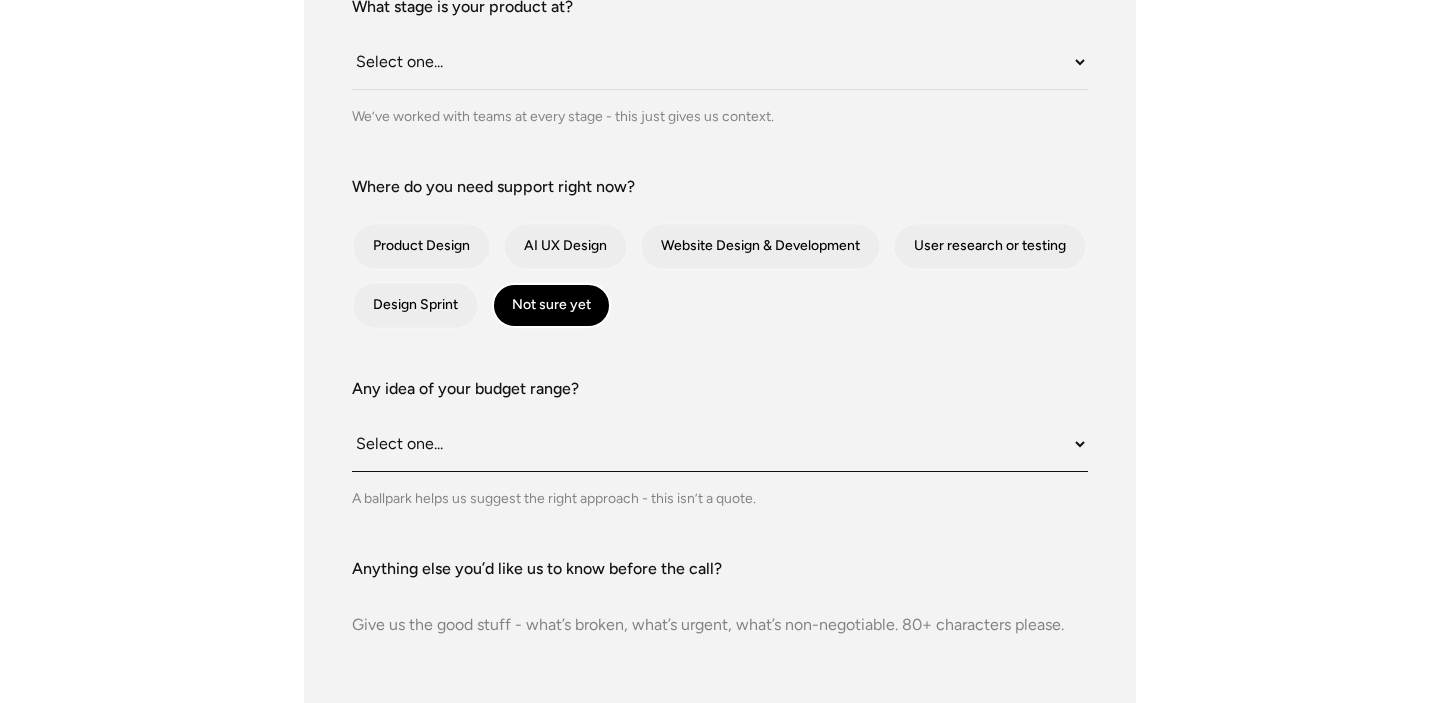 select on "Under $10K" 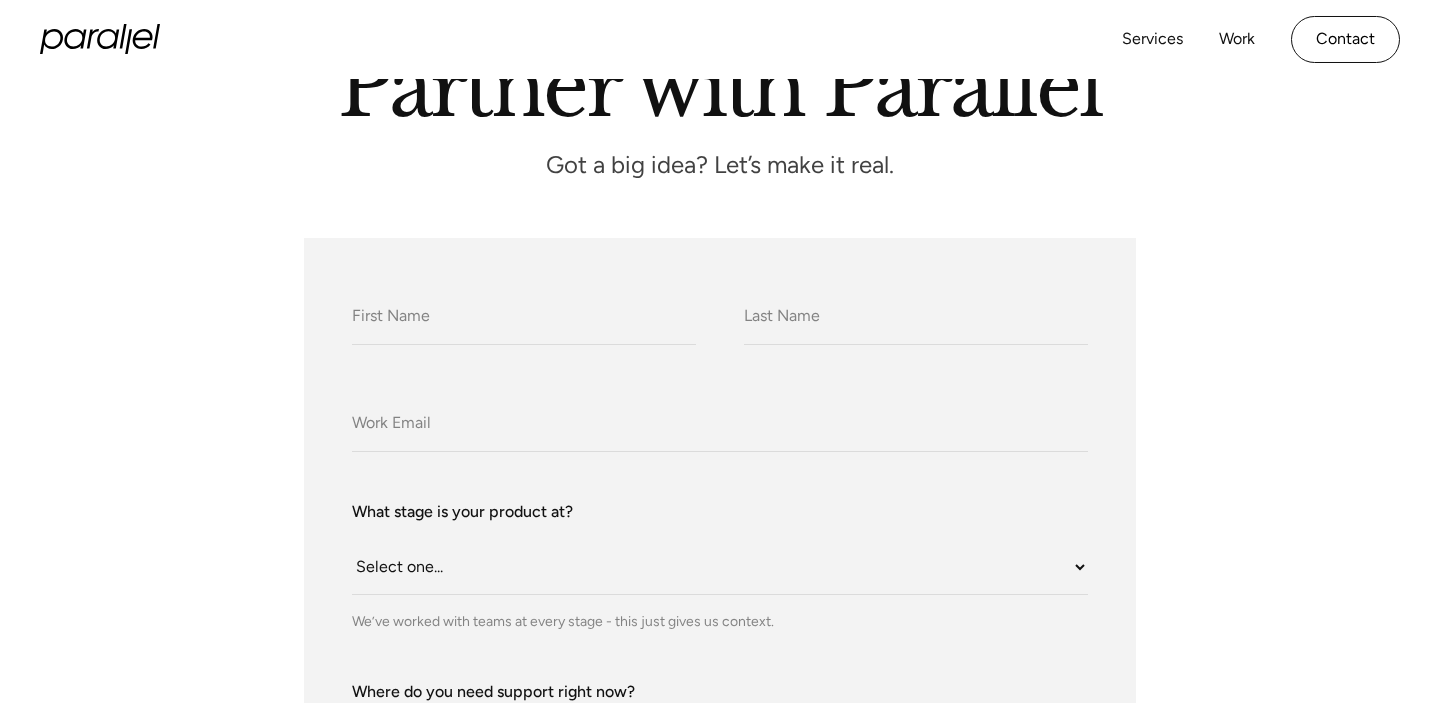 scroll, scrollTop: 166, scrollLeft: 0, axis: vertical 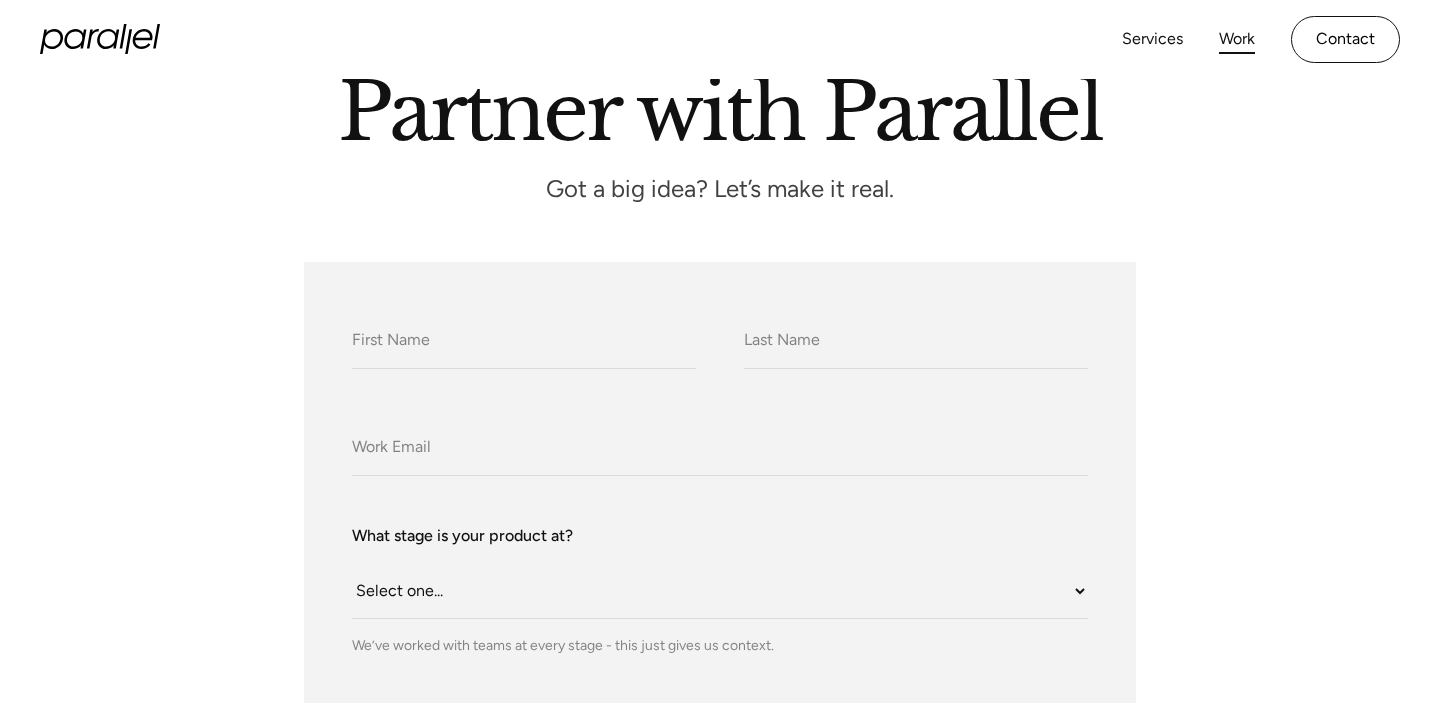 click on "Work" at bounding box center (1237, 39) 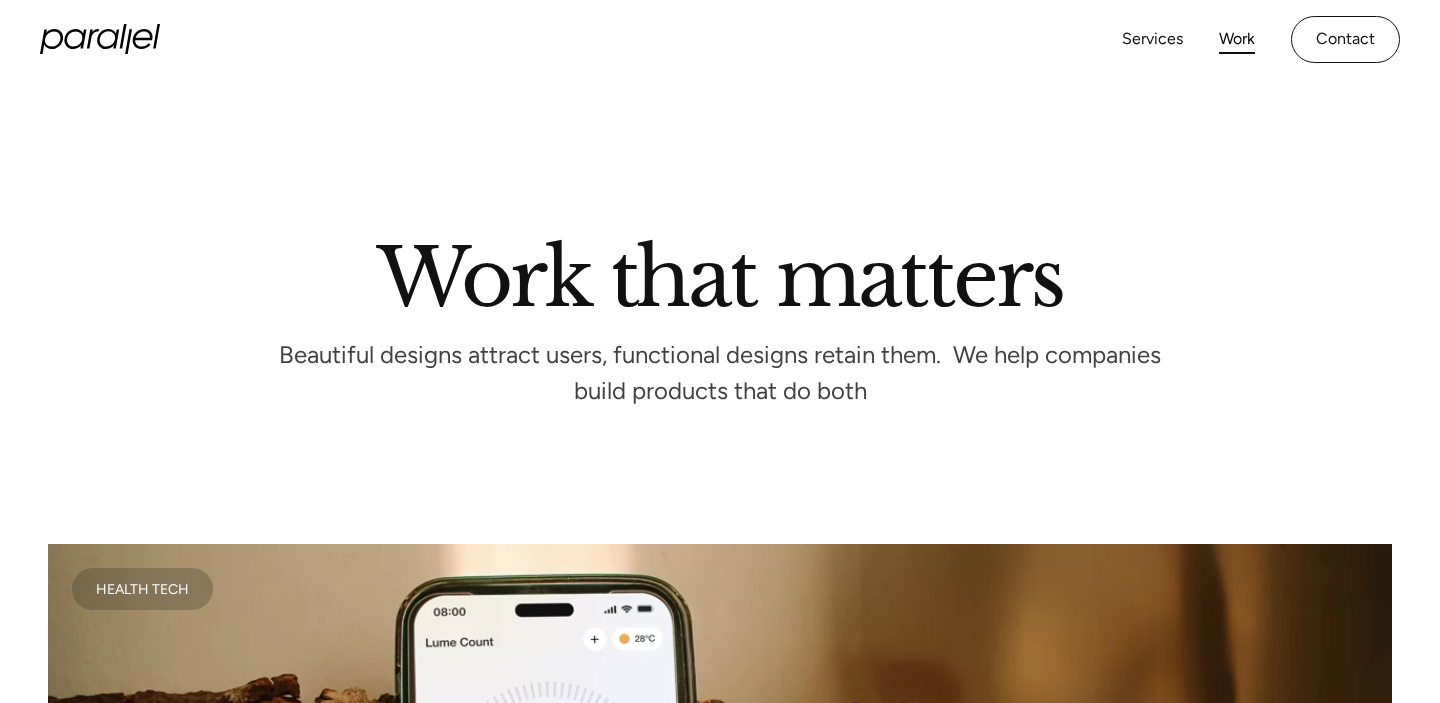 scroll, scrollTop: 0, scrollLeft: 0, axis: both 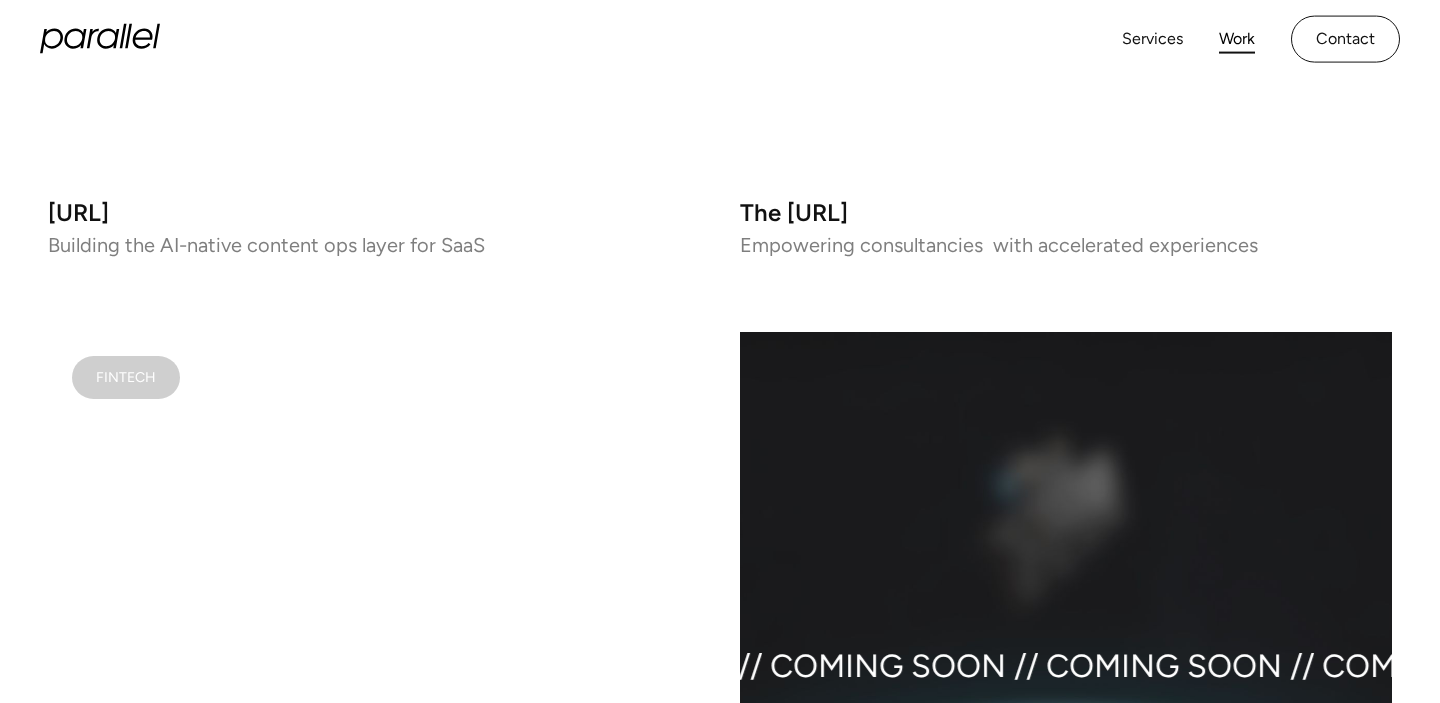 click 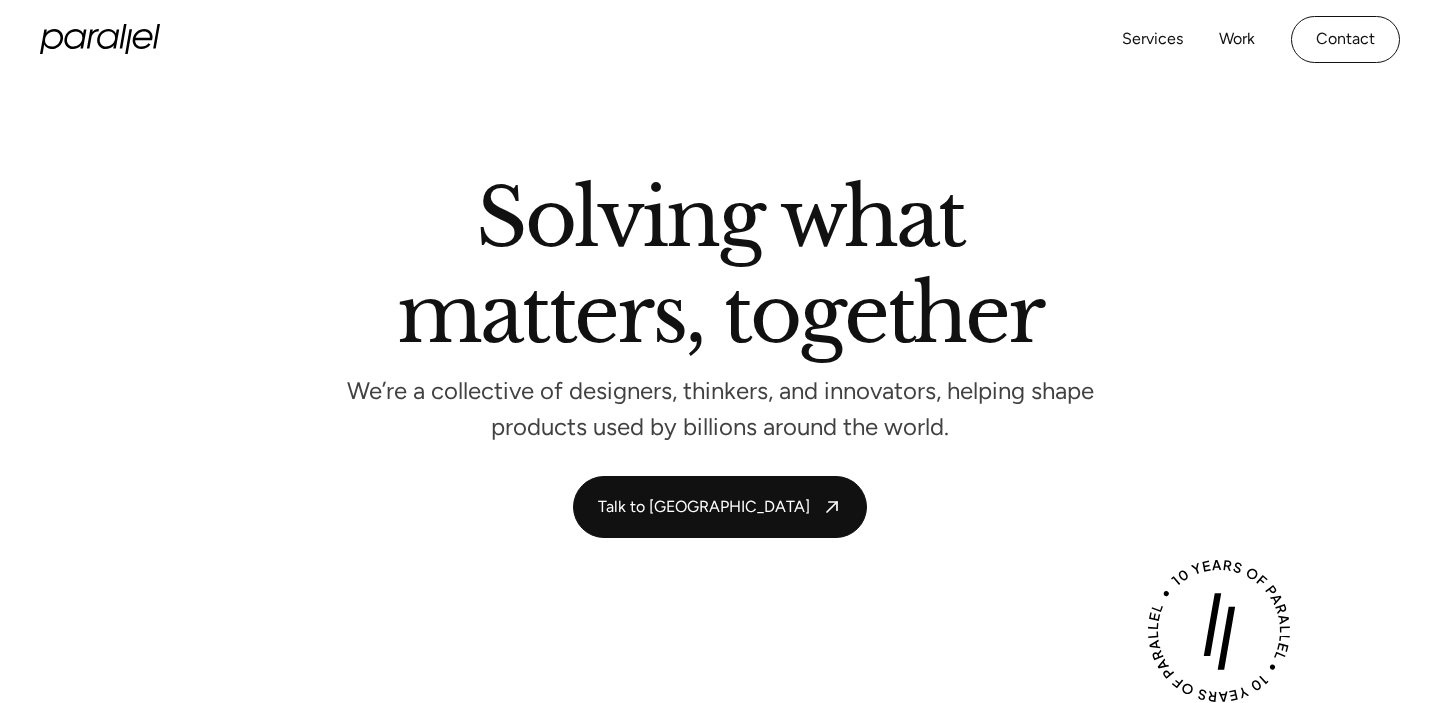 scroll, scrollTop: 0, scrollLeft: 0, axis: both 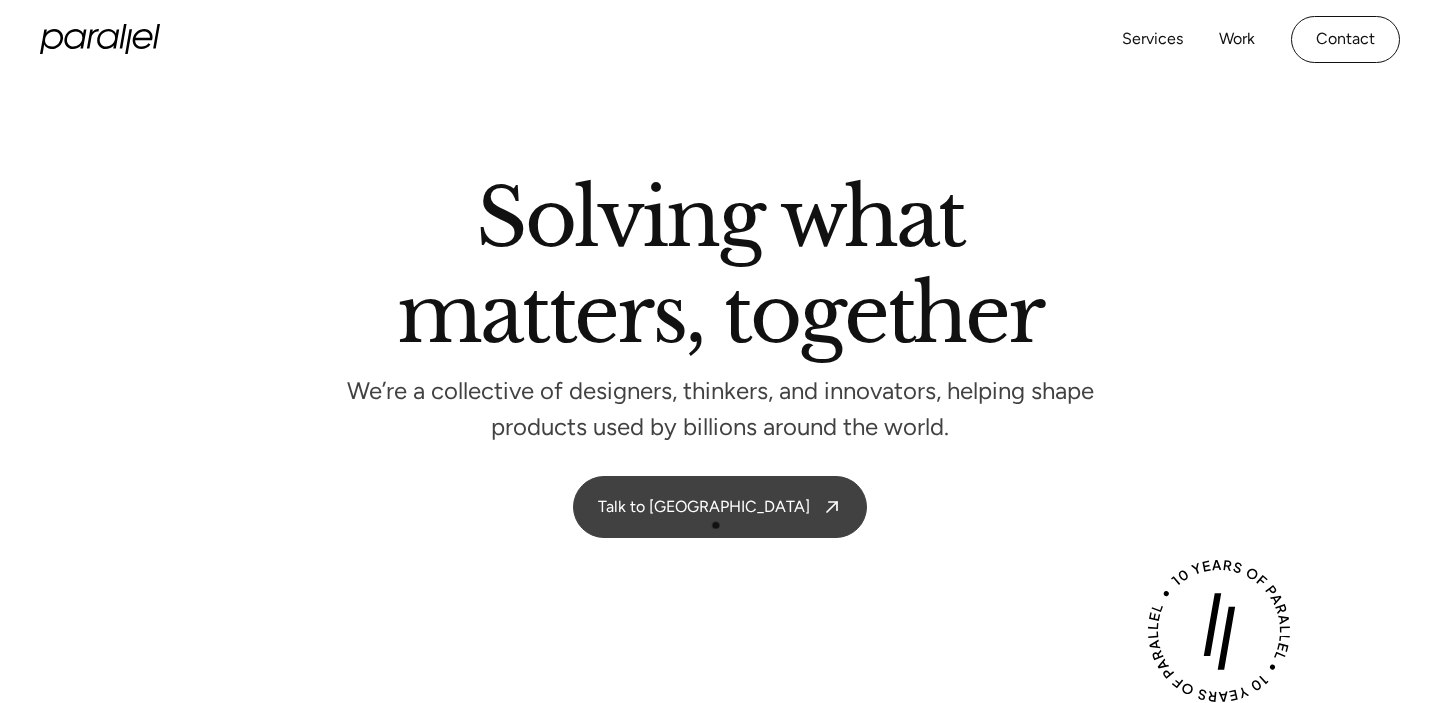 click on "Talk to [GEOGRAPHIC_DATA]" at bounding box center [720, 507] 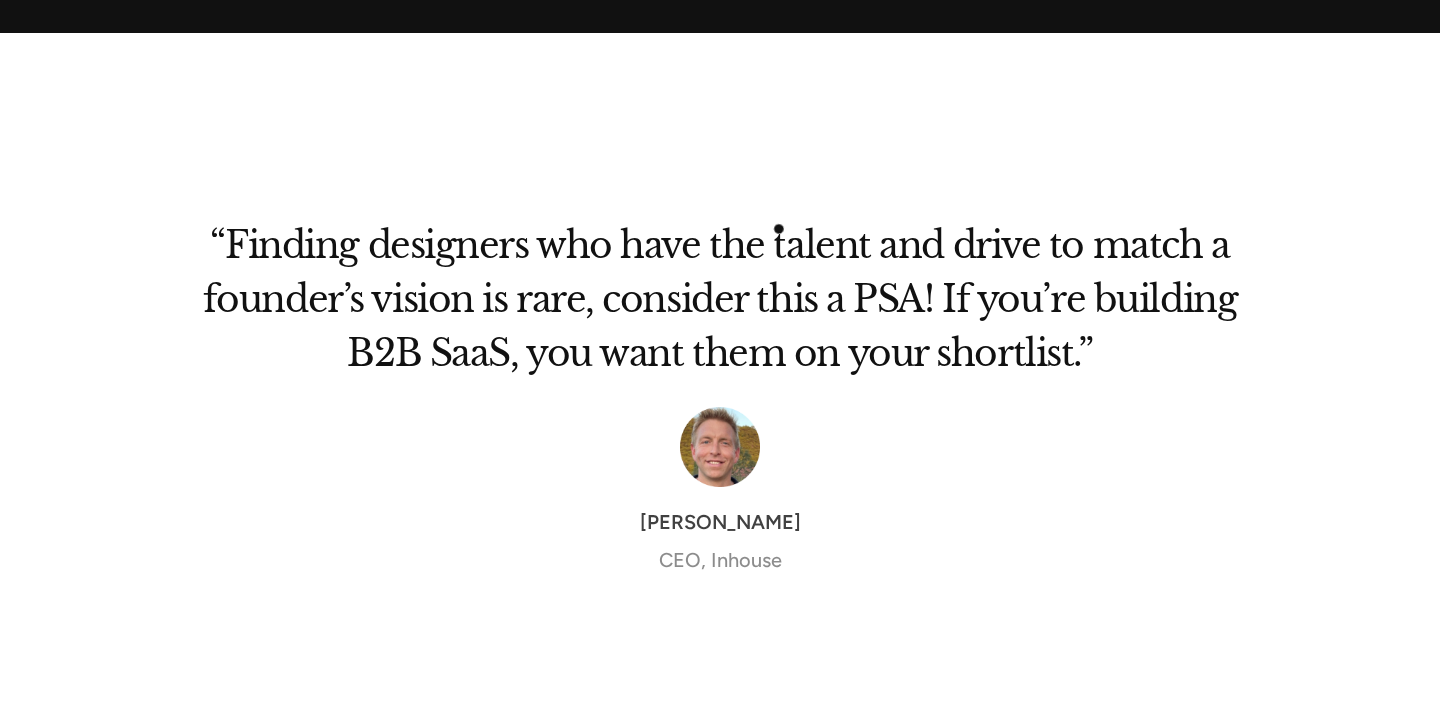 scroll, scrollTop: 6673, scrollLeft: 0, axis: vertical 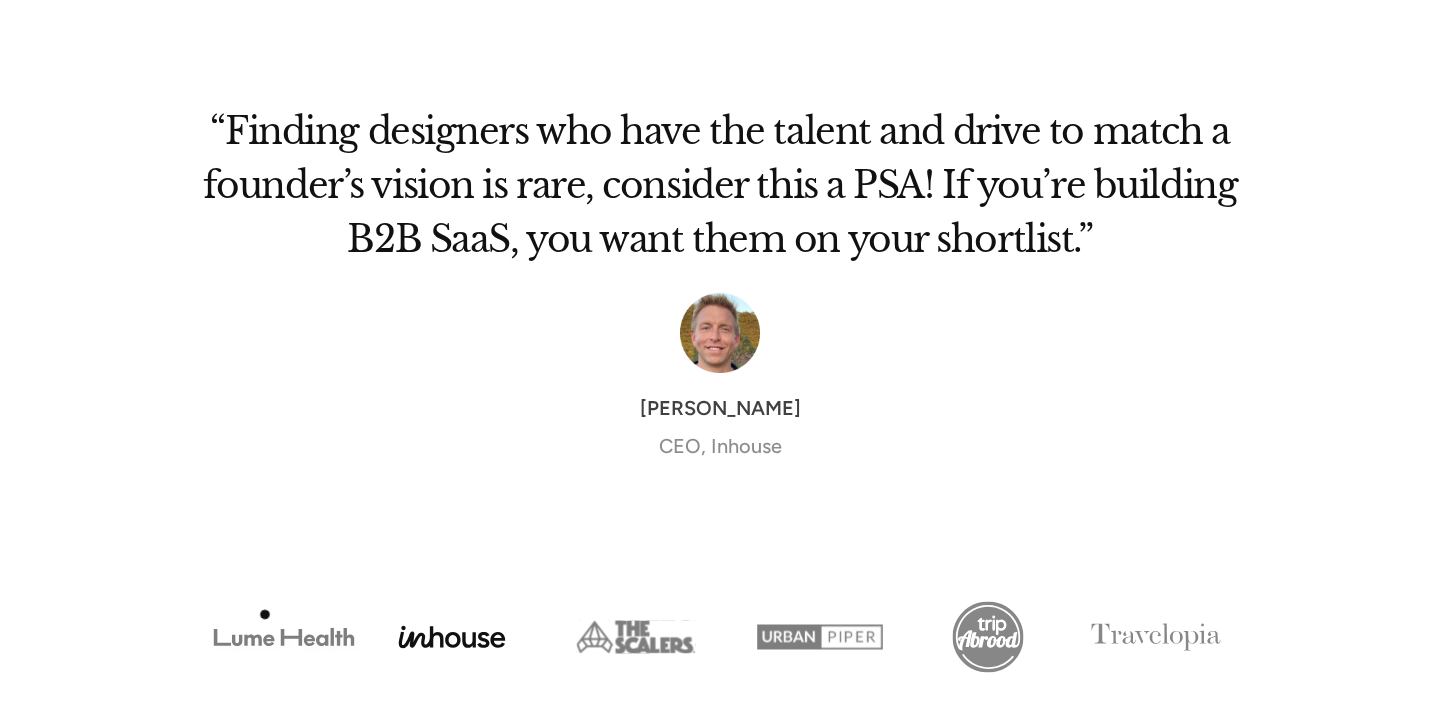click at bounding box center [284, 637] 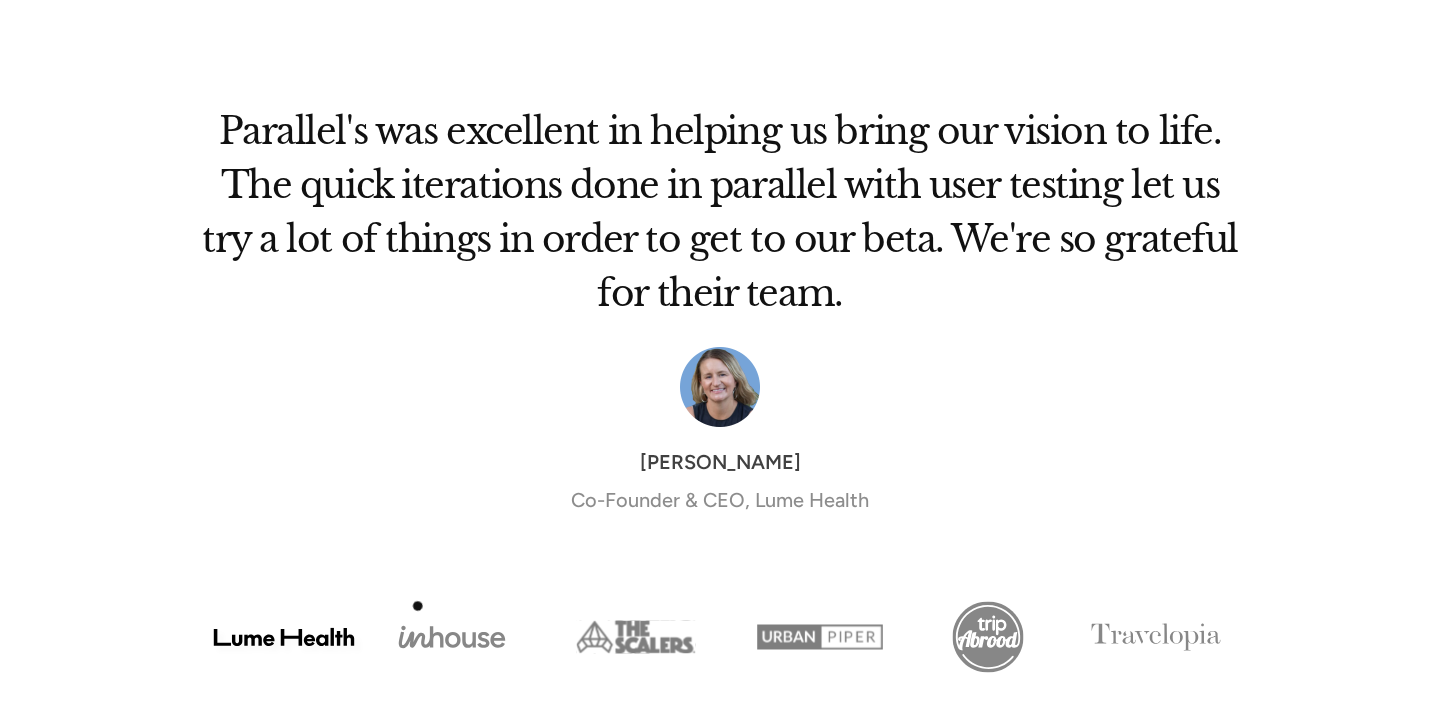 click at bounding box center (452, 637) 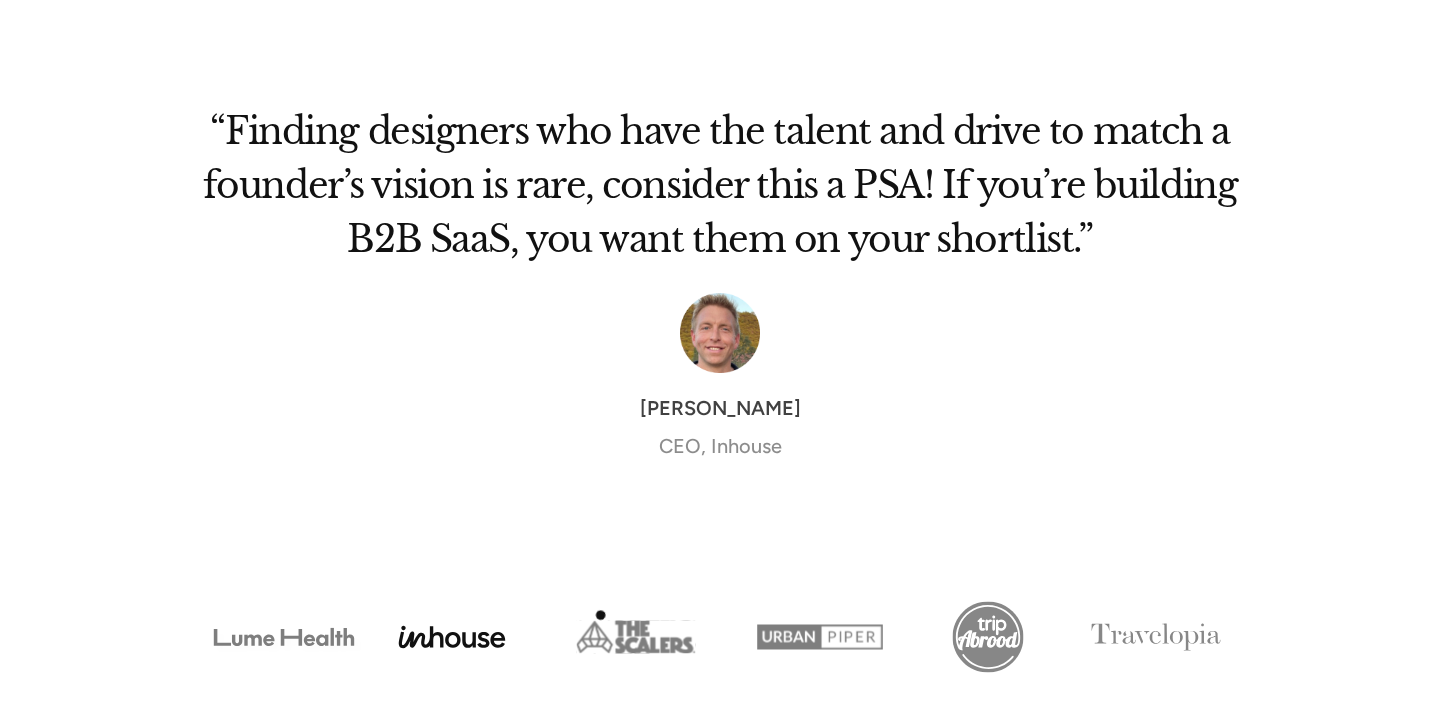 click at bounding box center [636, 637] 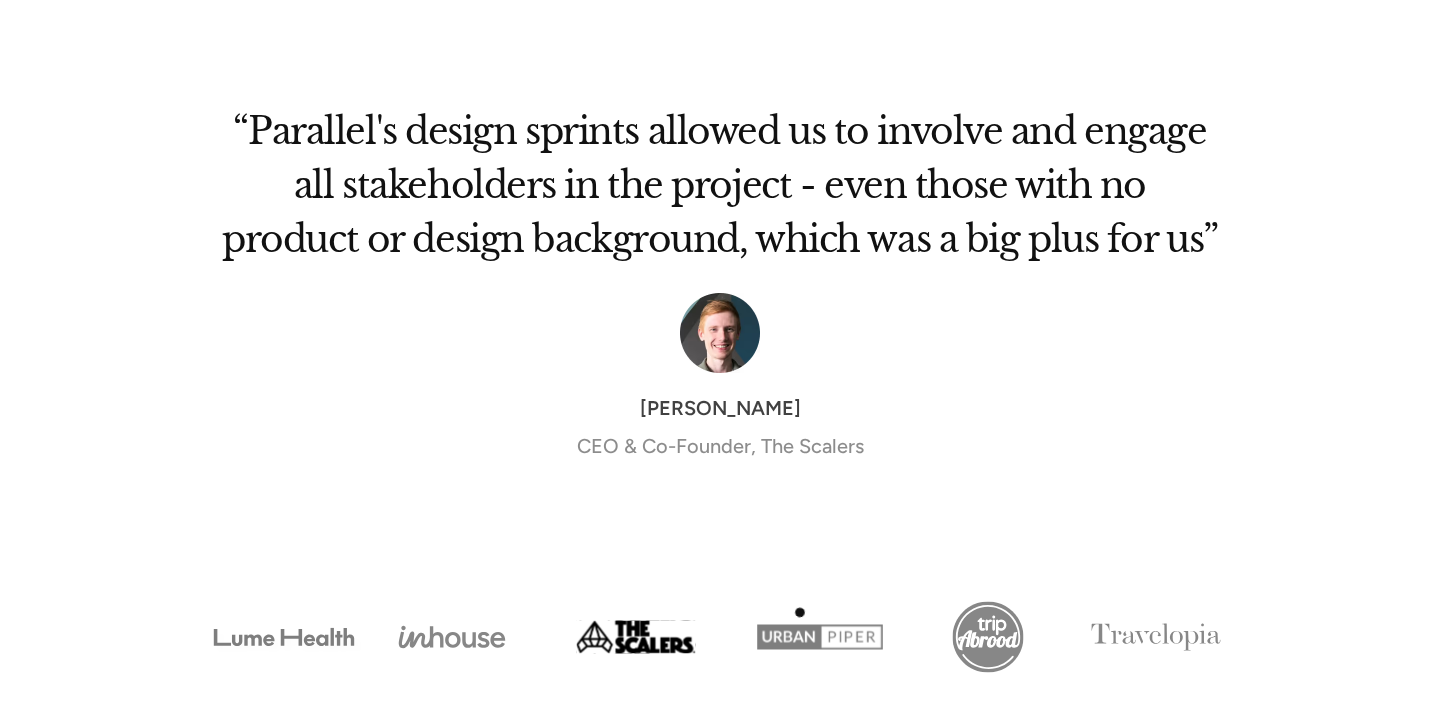 click at bounding box center (820, 637) 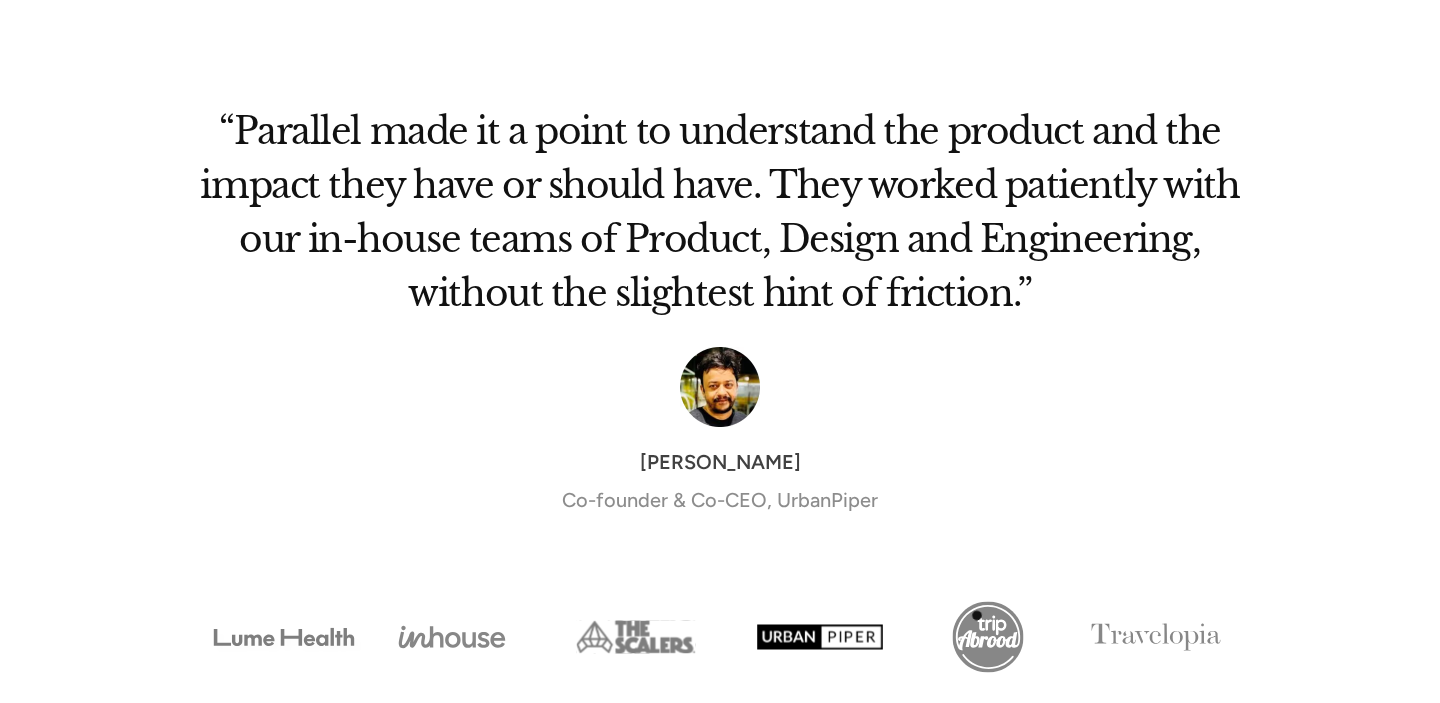 click at bounding box center (988, 637) 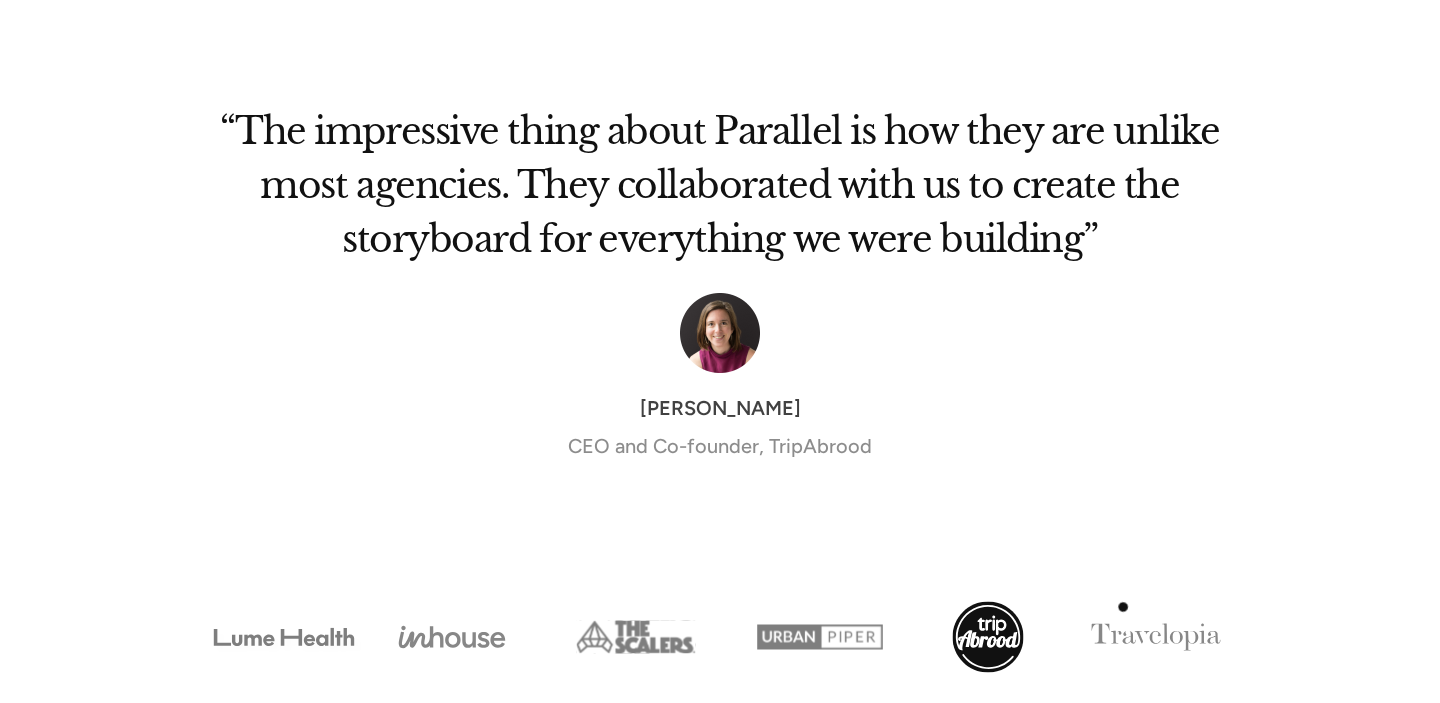 click at bounding box center [1156, 637] 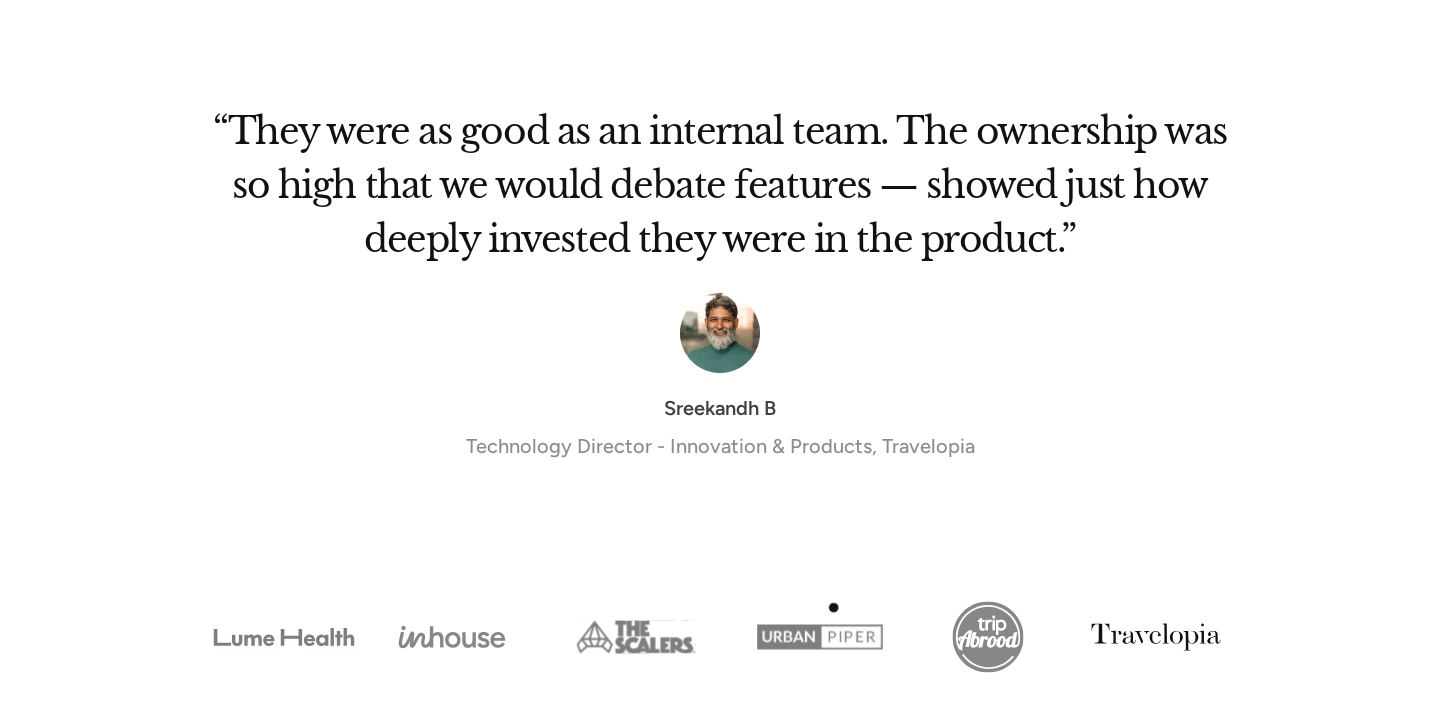 click at bounding box center (820, 637) 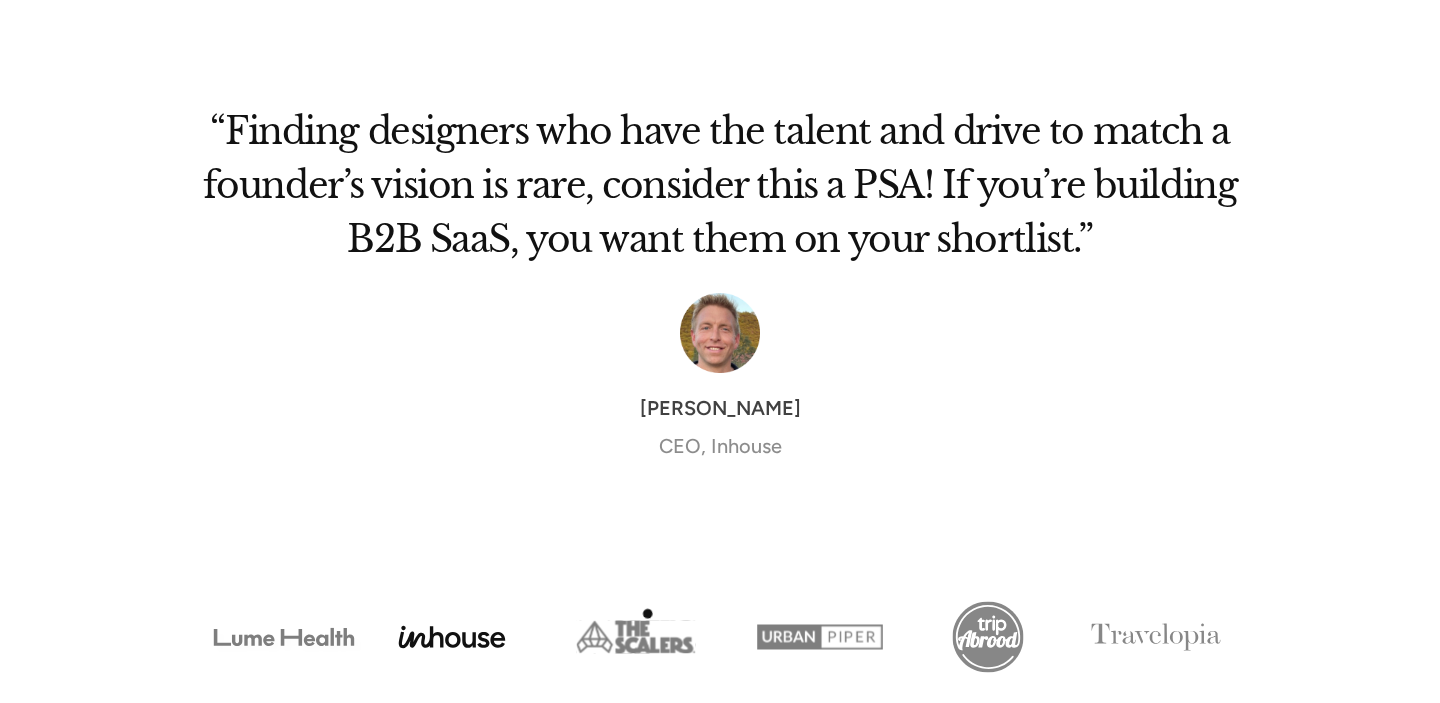 click at bounding box center [636, 637] 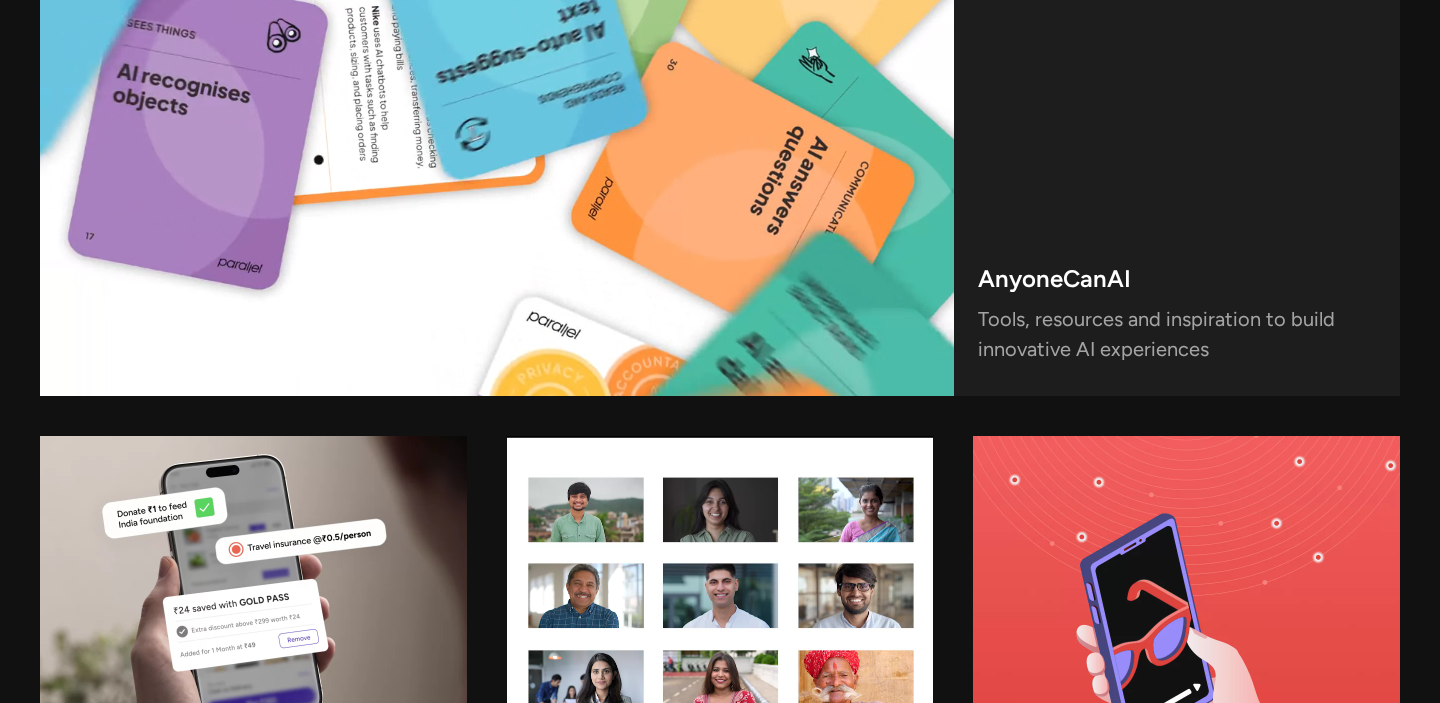 scroll, scrollTop: 4314, scrollLeft: 0, axis: vertical 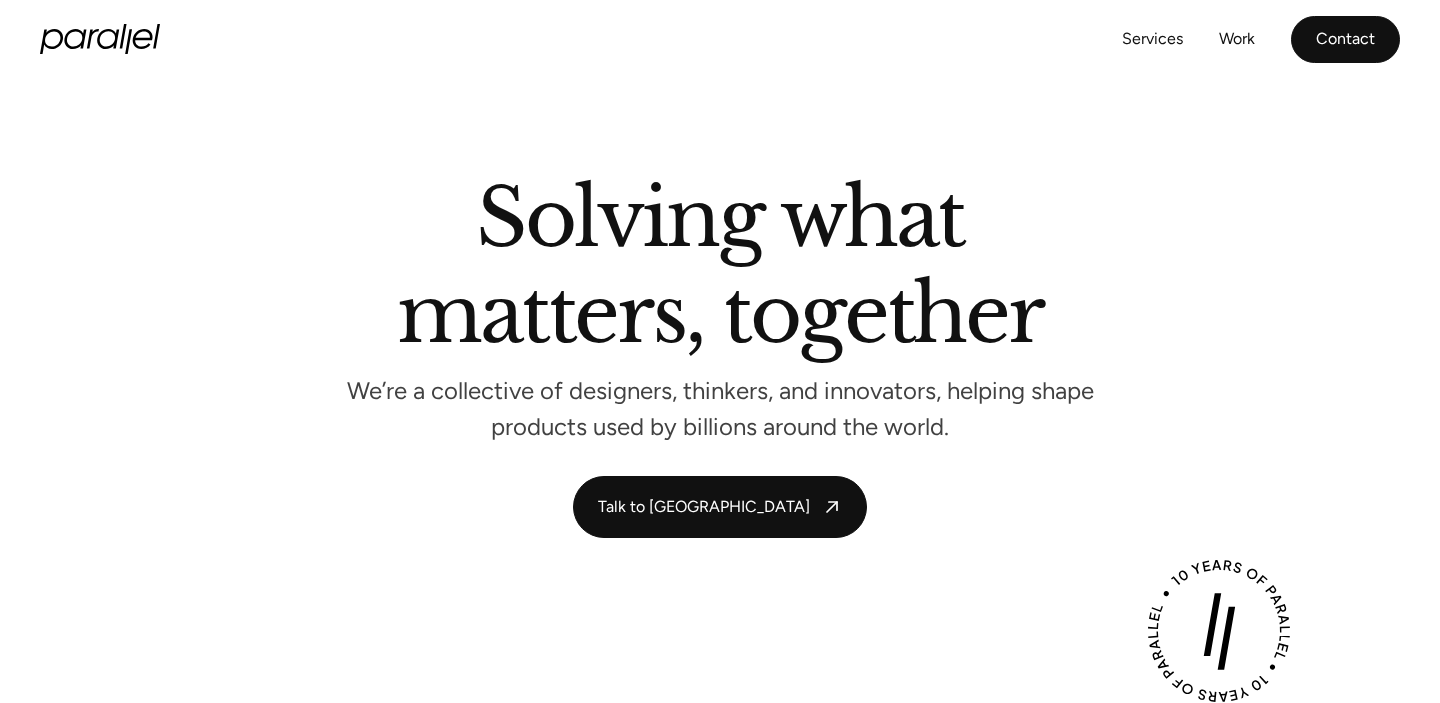 click on "Contact" at bounding box center (1345, 39) 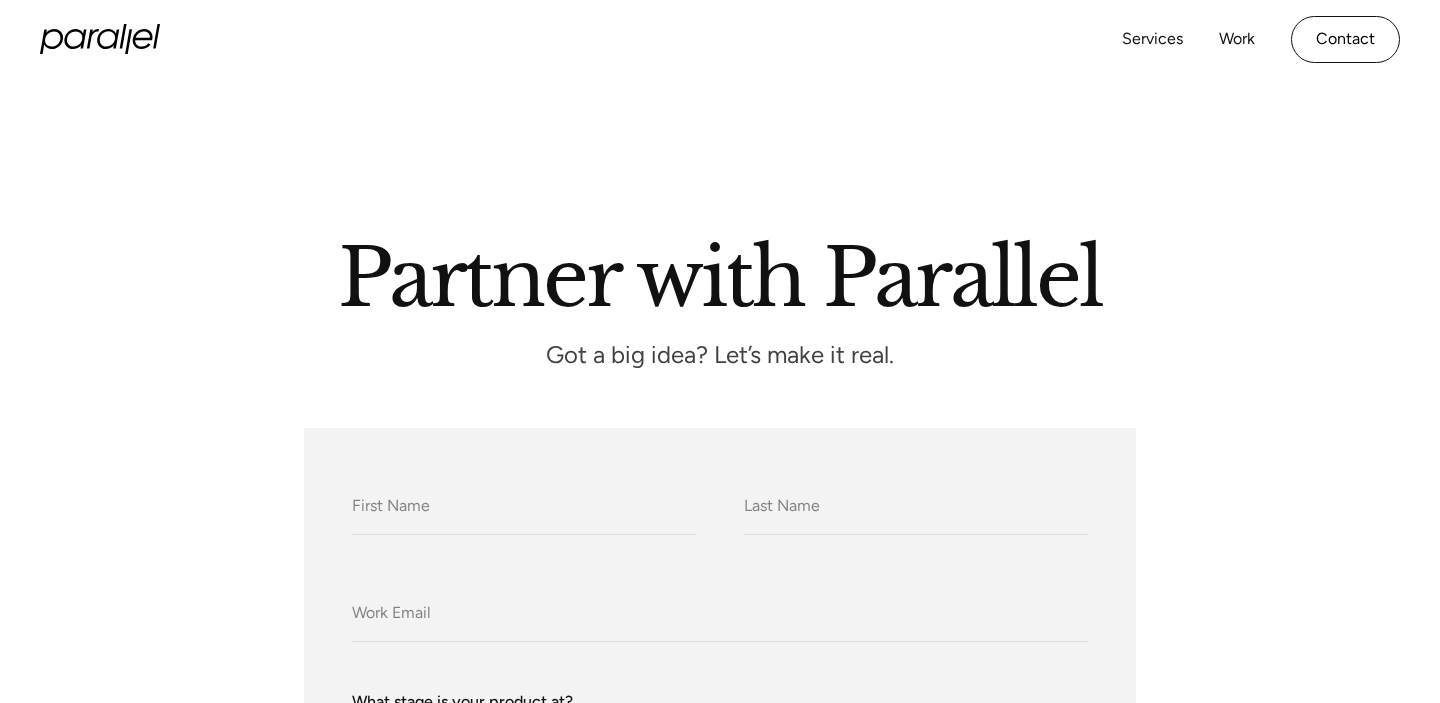 scroll, scrollTop: 0, scrollLeft: 0, axis: both 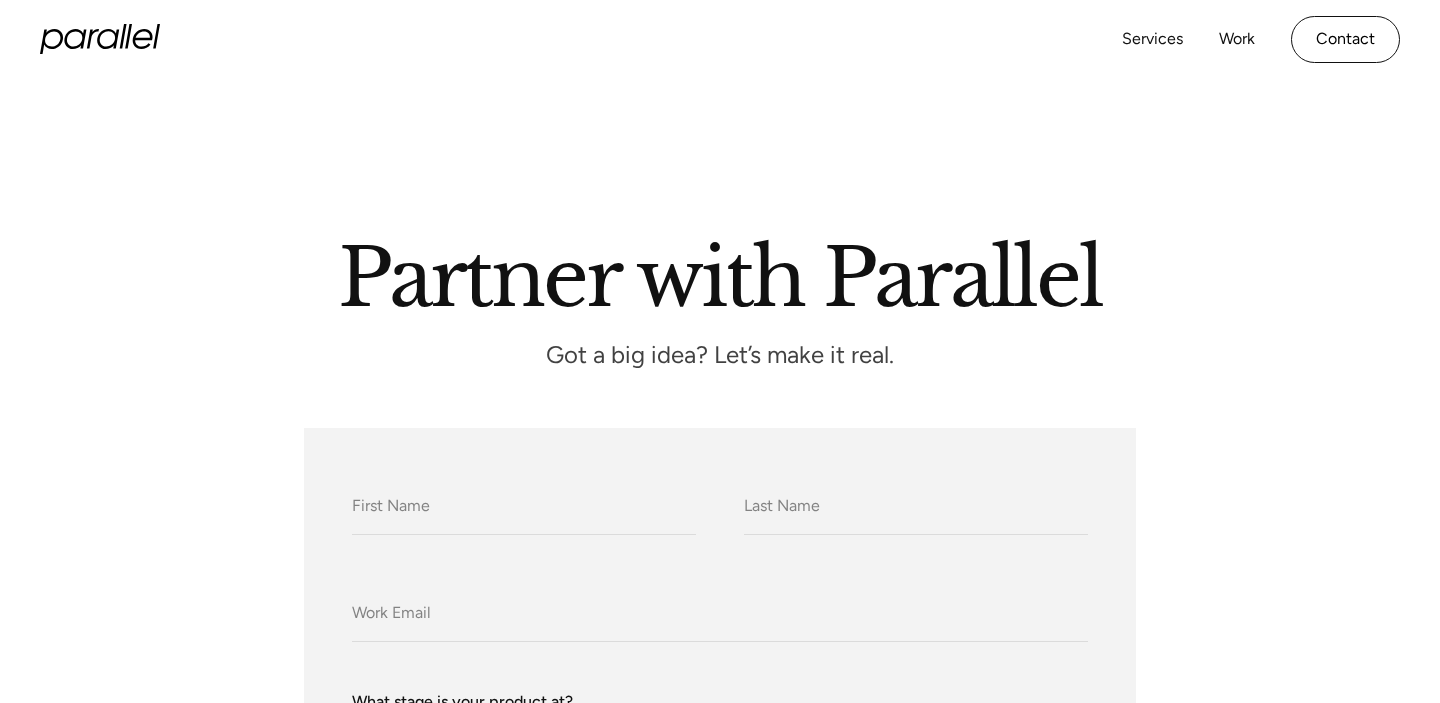 click 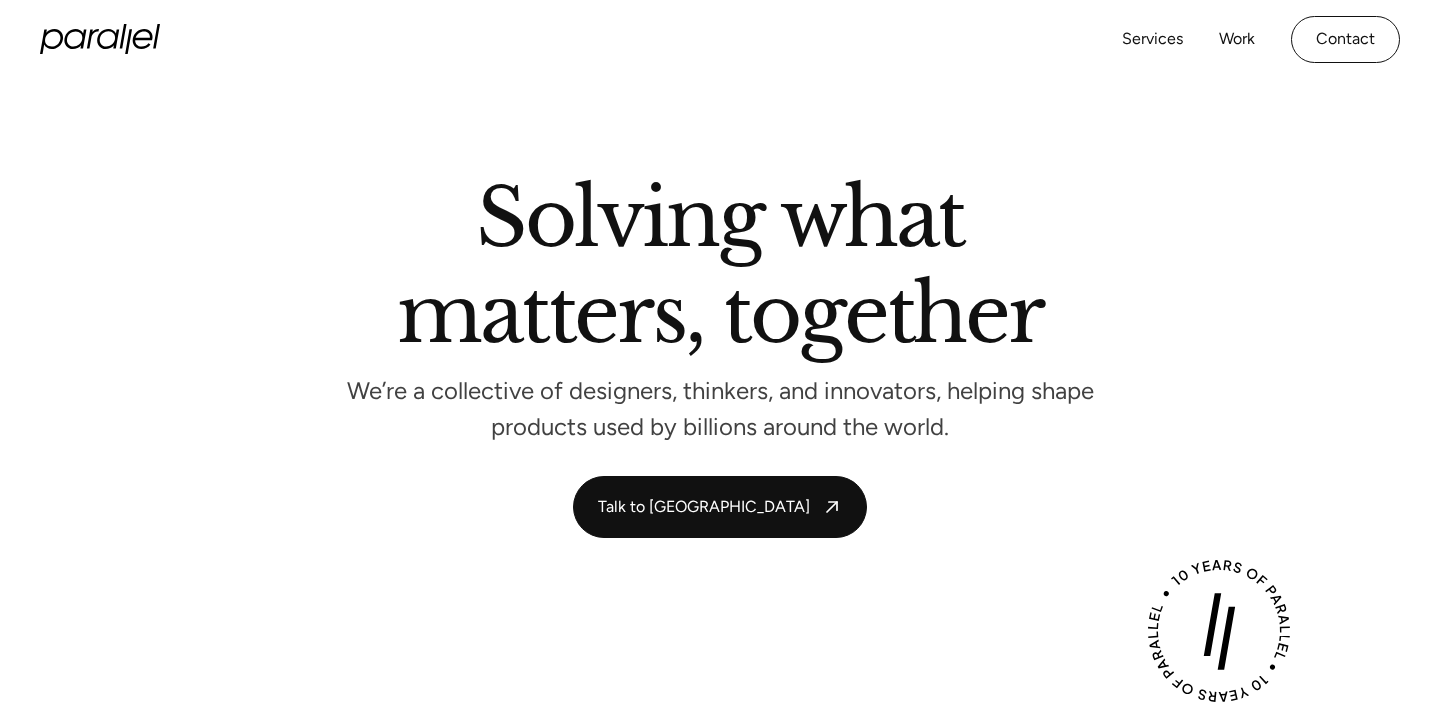 scroll, scrollTop: 0, scrollLeft: 0, axis: both 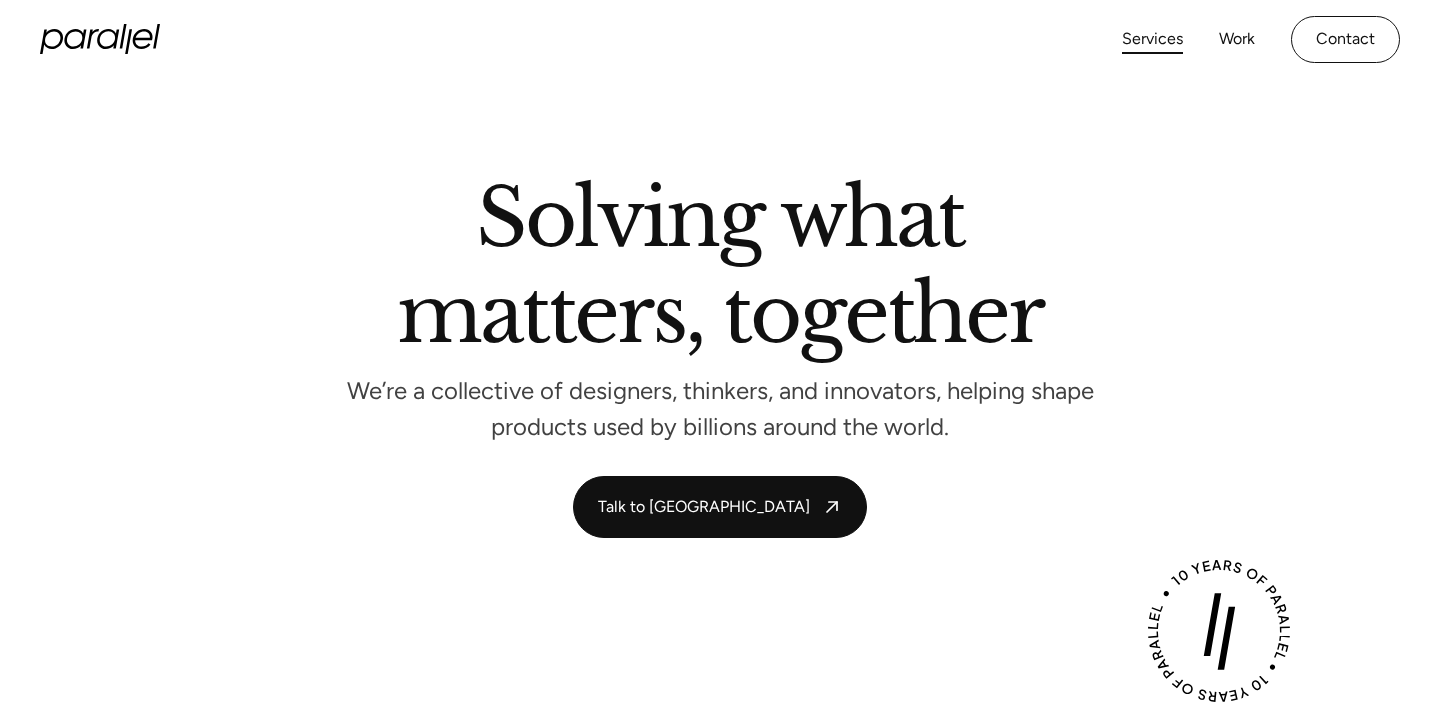 click on "Services" at bounding box center [1152, 39] 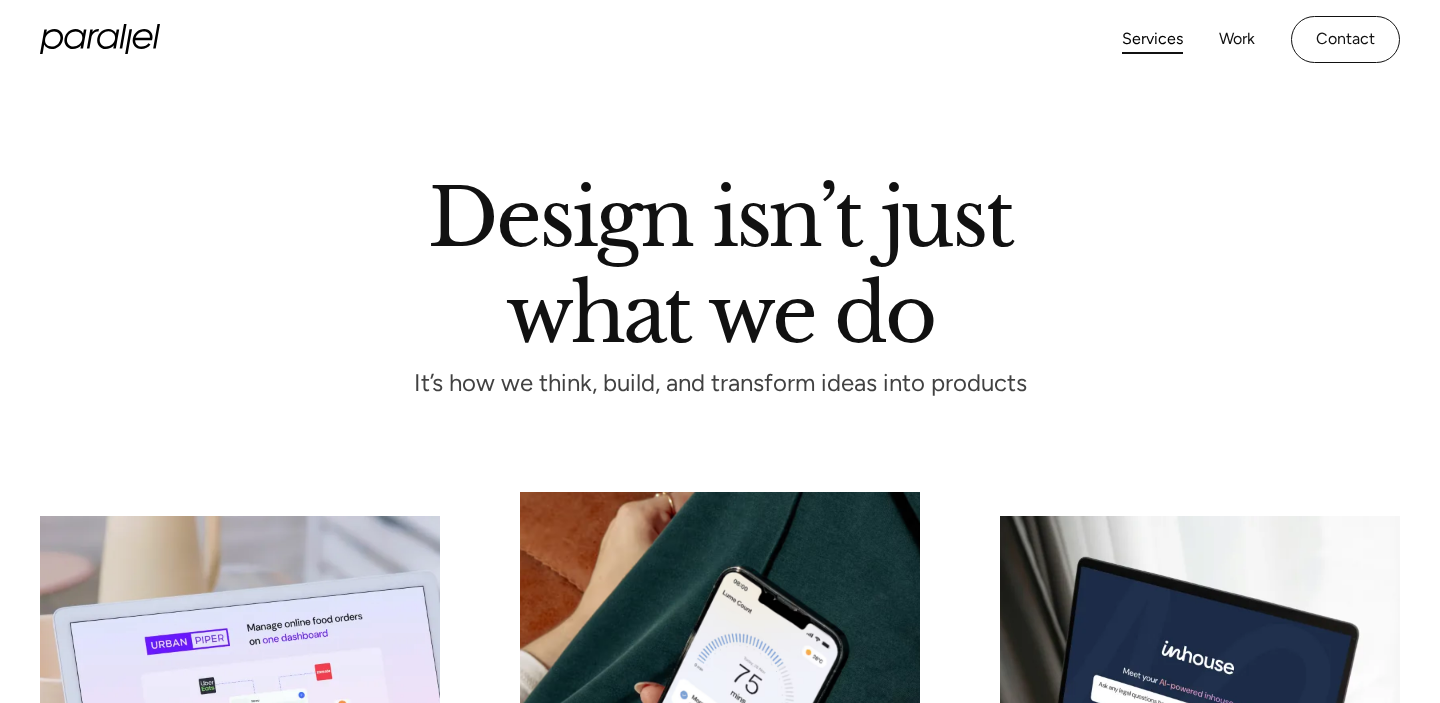 scroll, scrollTop: 0, scrollLeft: 0, axis: both 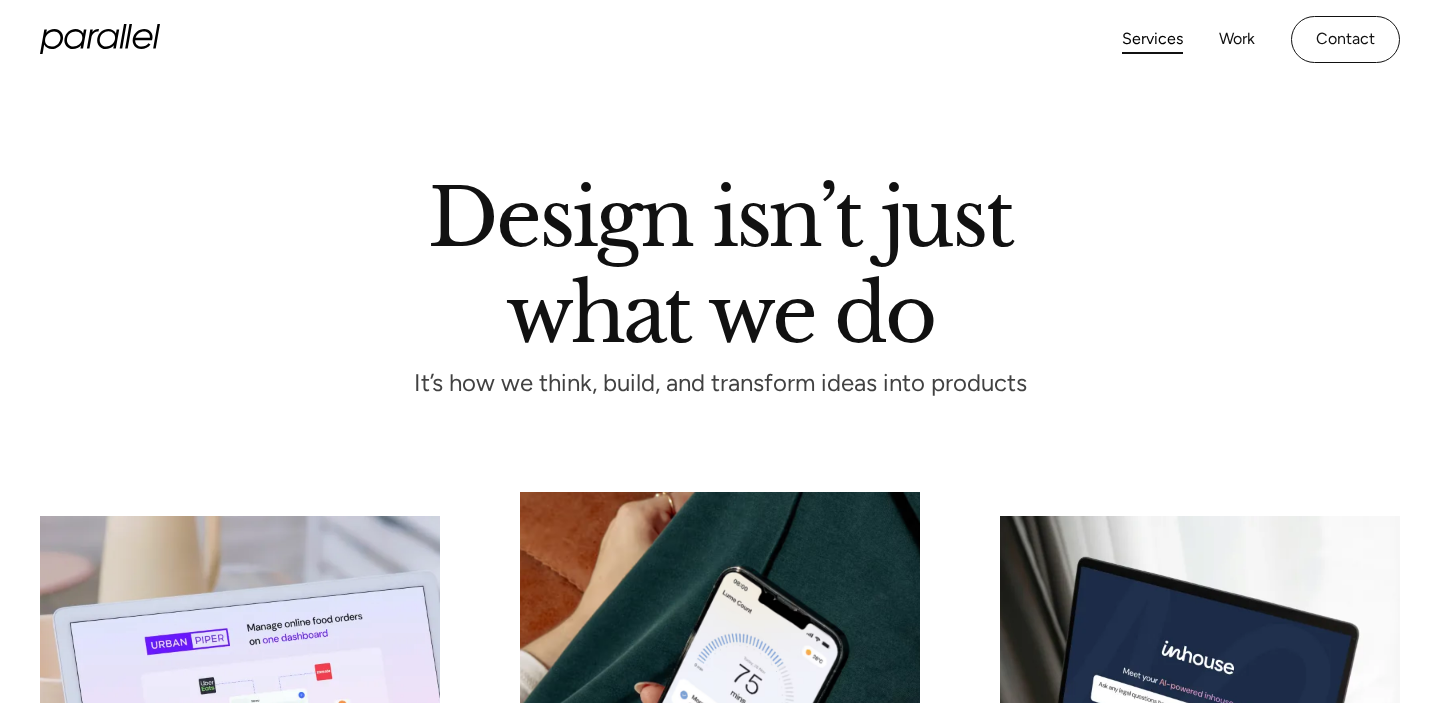 click 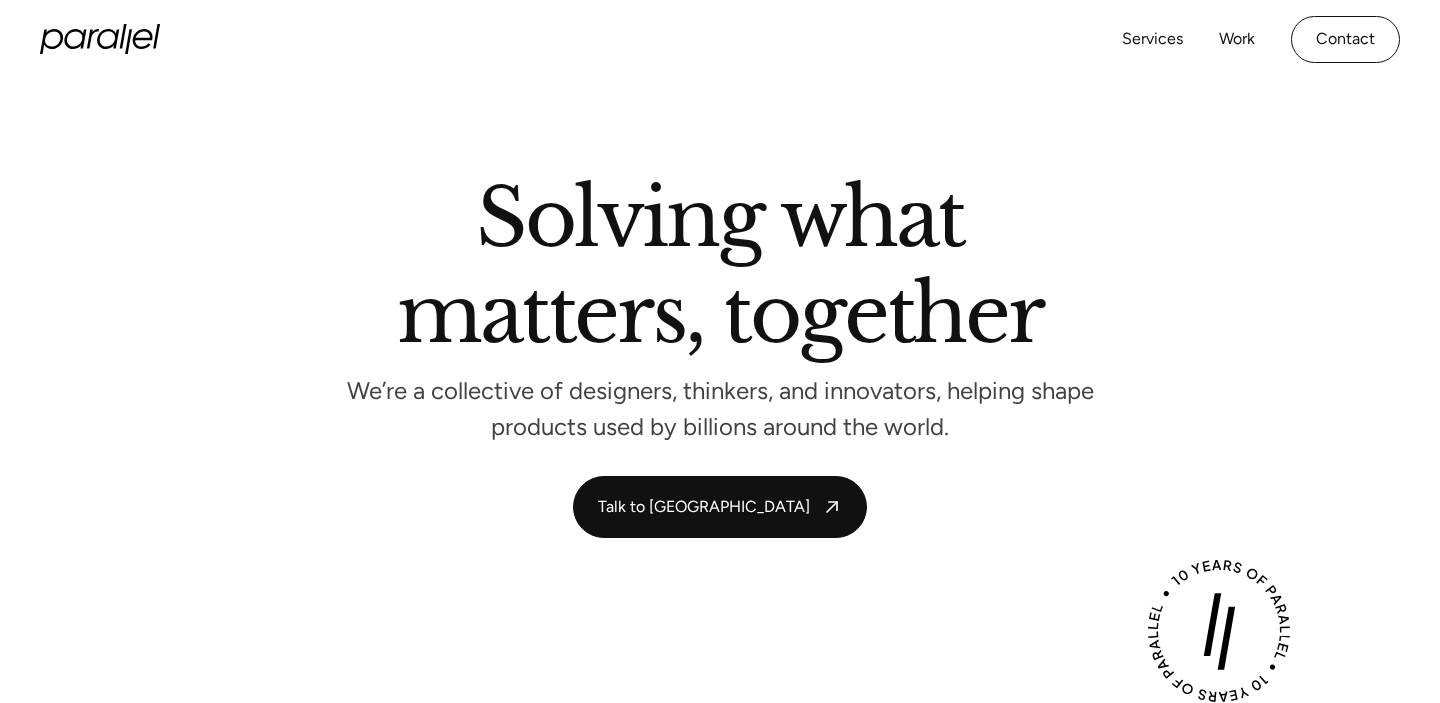 scroll, scrollTop: 0, scrollLeft: 0, axis: both 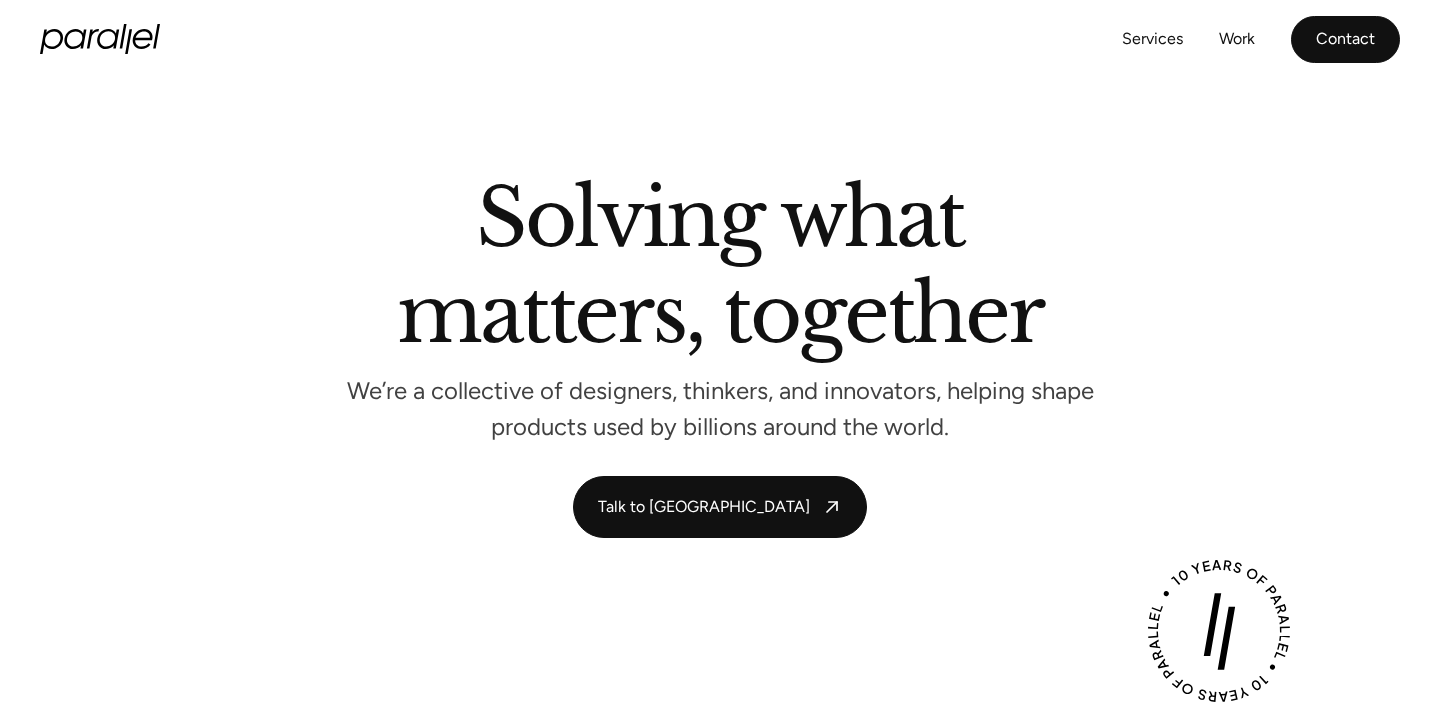 click on "Contact" at bounding box center (1345, 39) 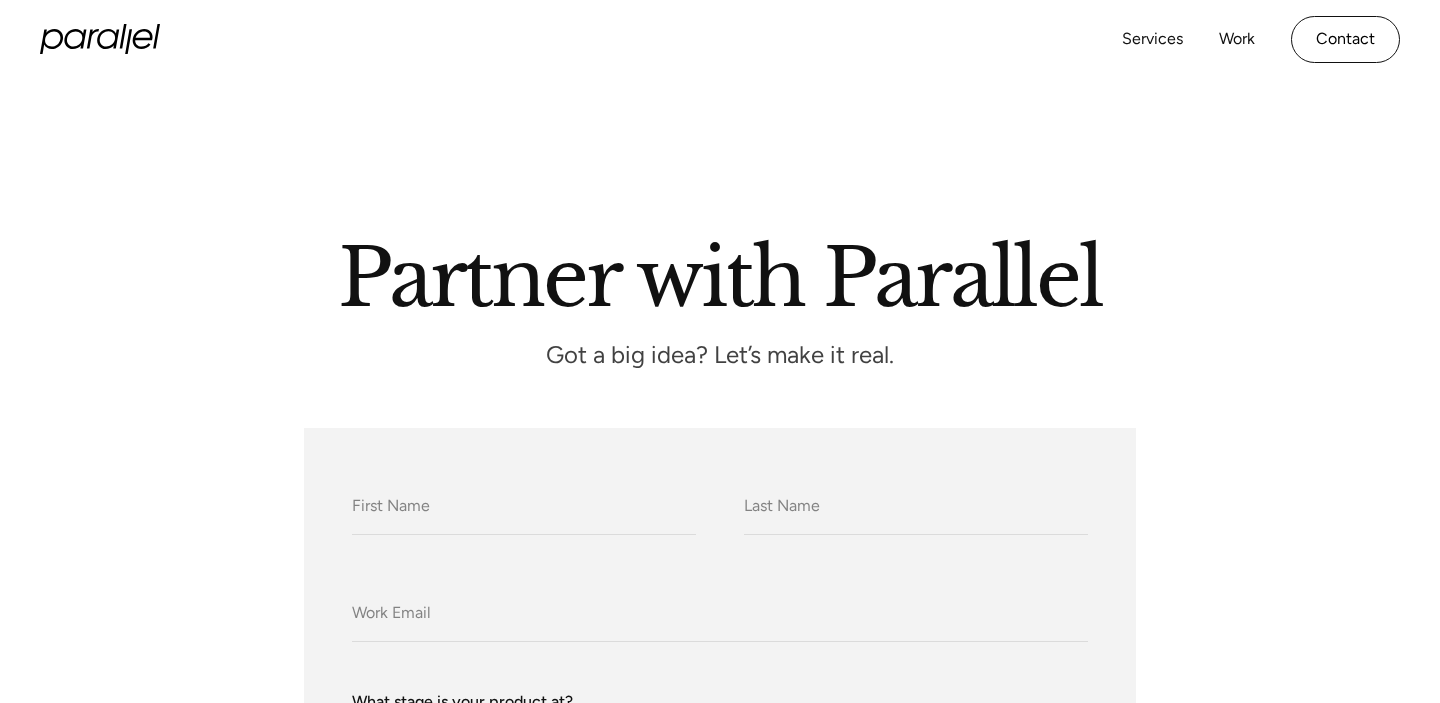 scroll, scrollTop: 0, scrollLeft: 0, axis: both 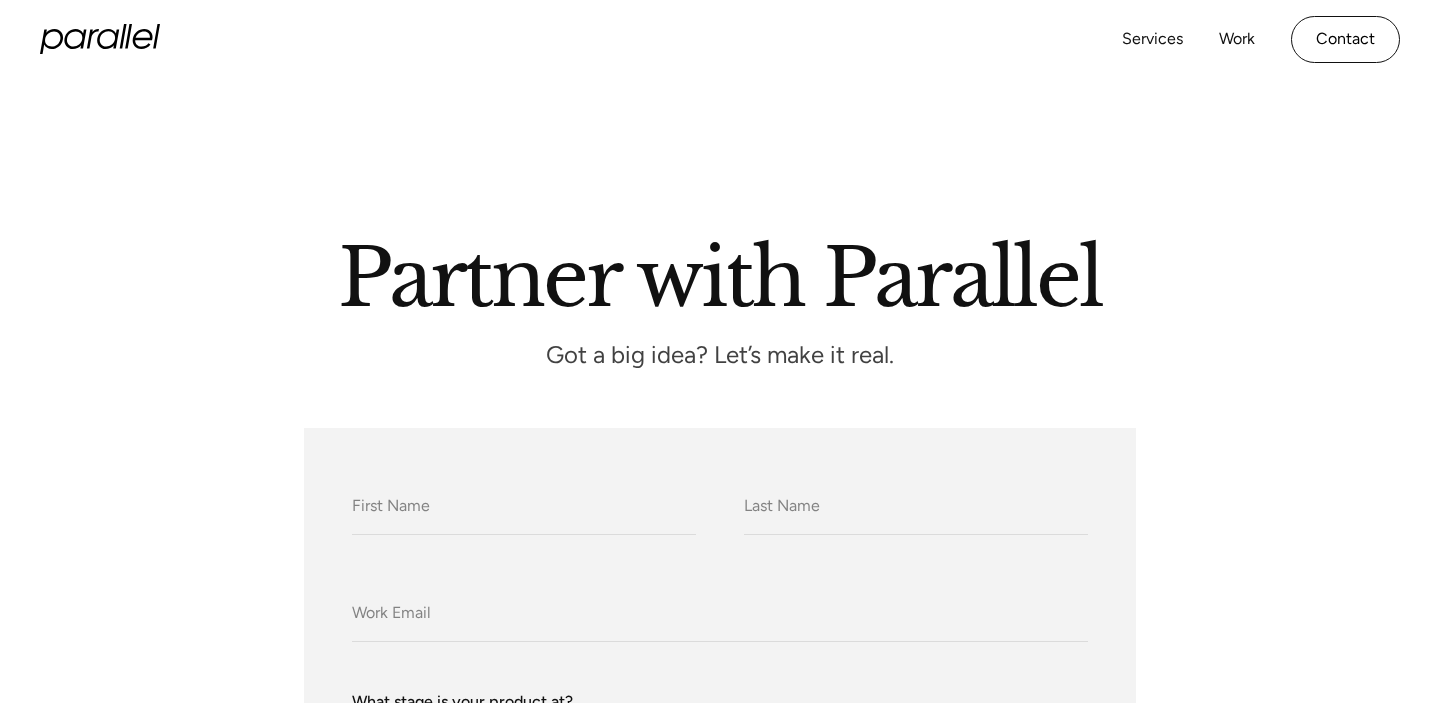 click 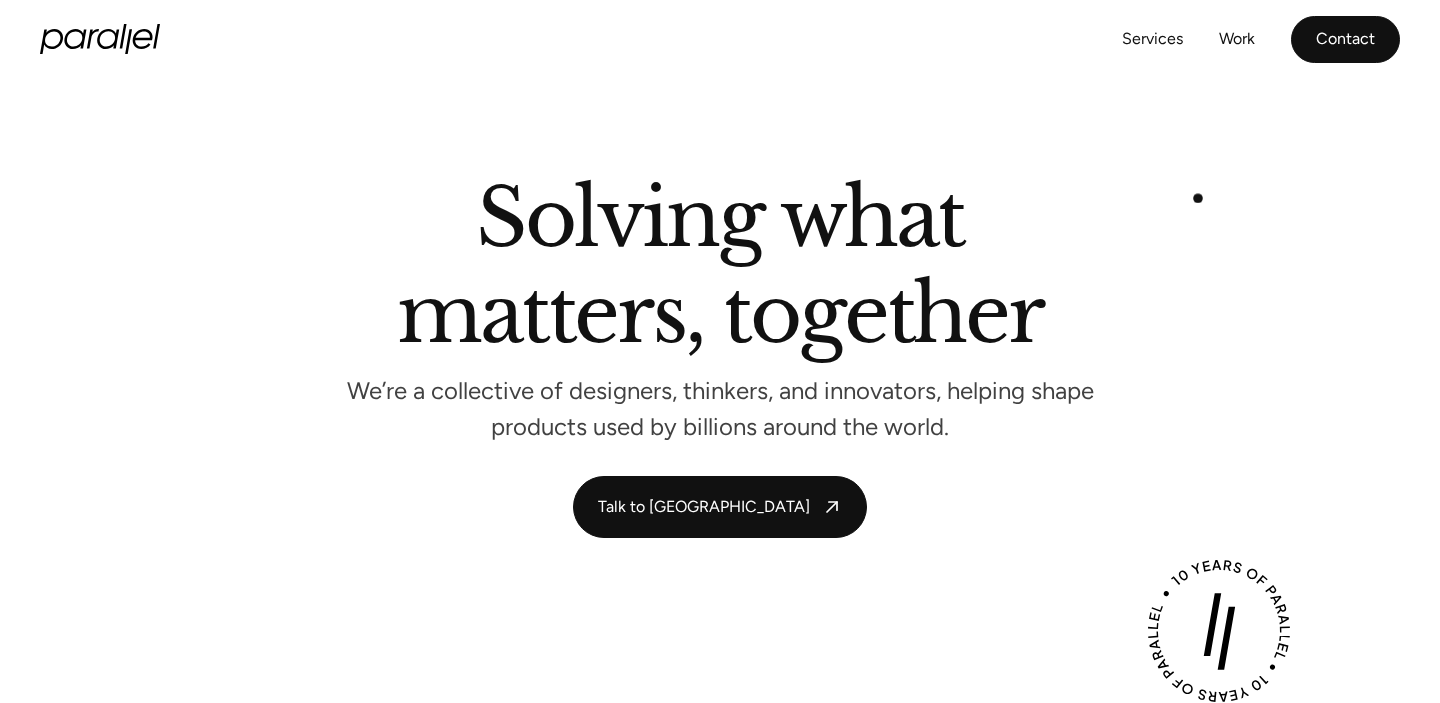 scroll, scrollTop: 0, scrollLeft: 0, axis: both 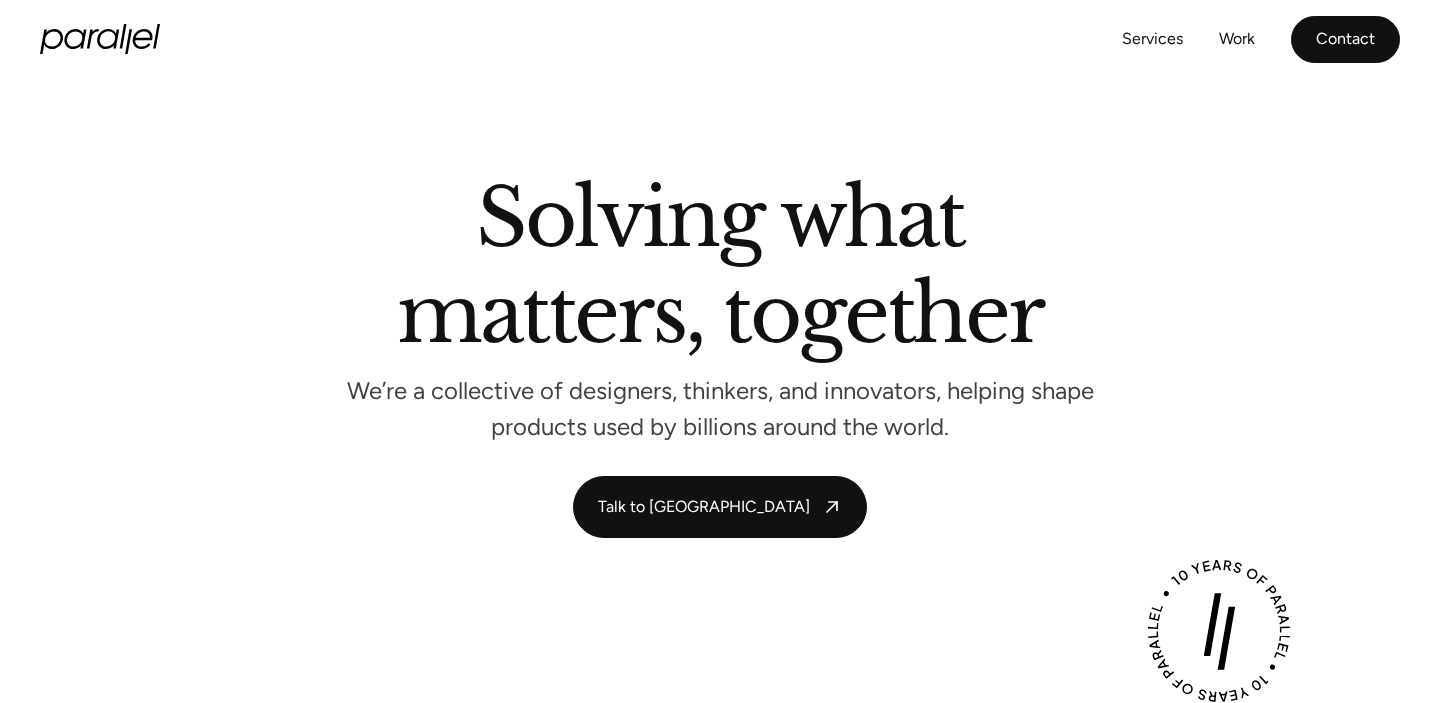 click on "Contact" at bounding box center (1345, 39) 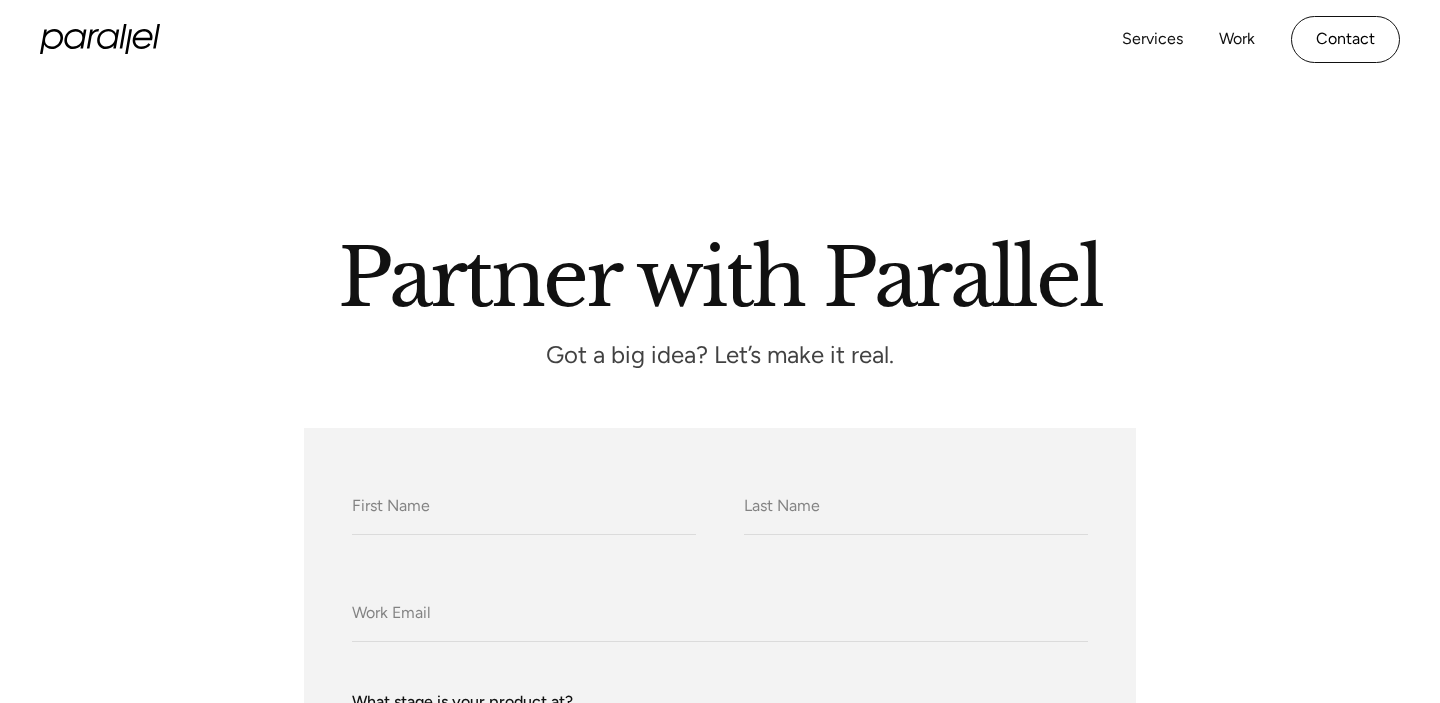 scroll, scrollTop: 0, scrollLeft: 0, axis: both 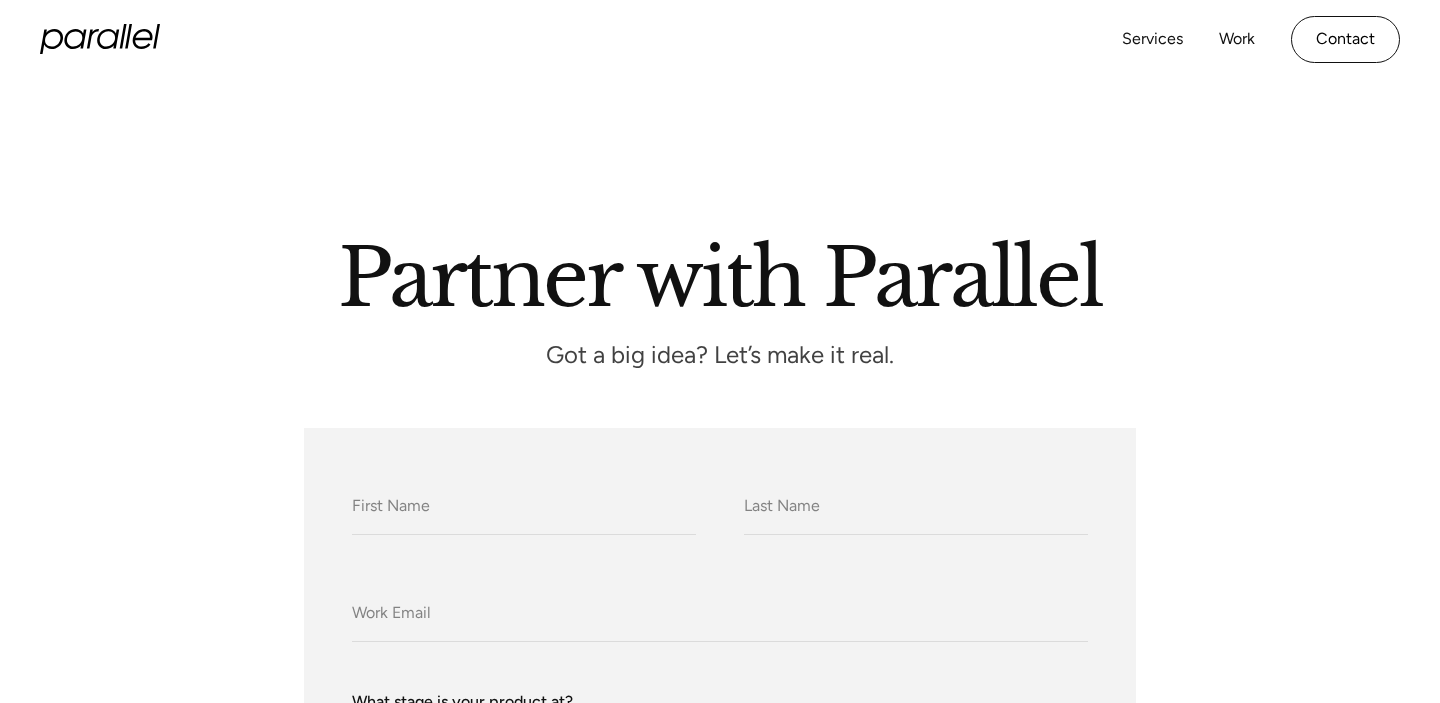 click 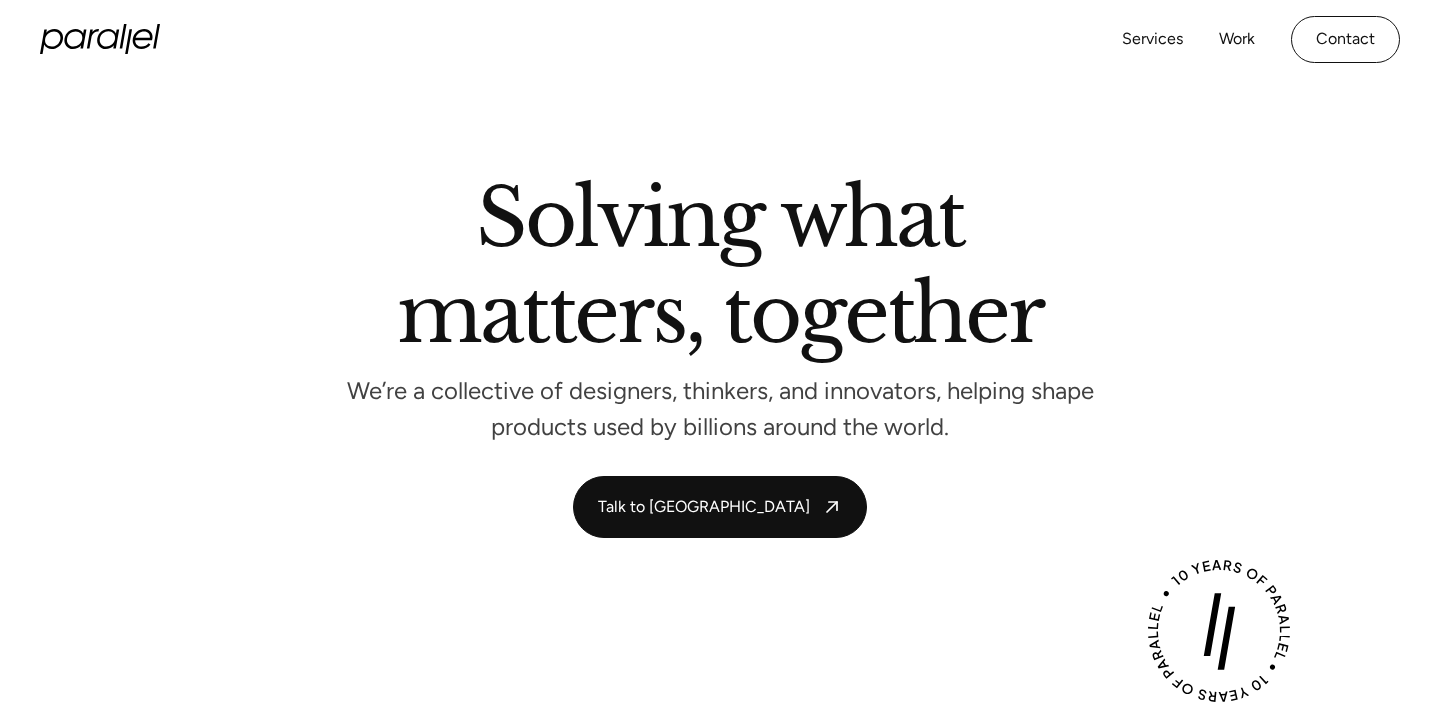 scroll, scrollTop: 0, scrollLeft: 0, axis: both 